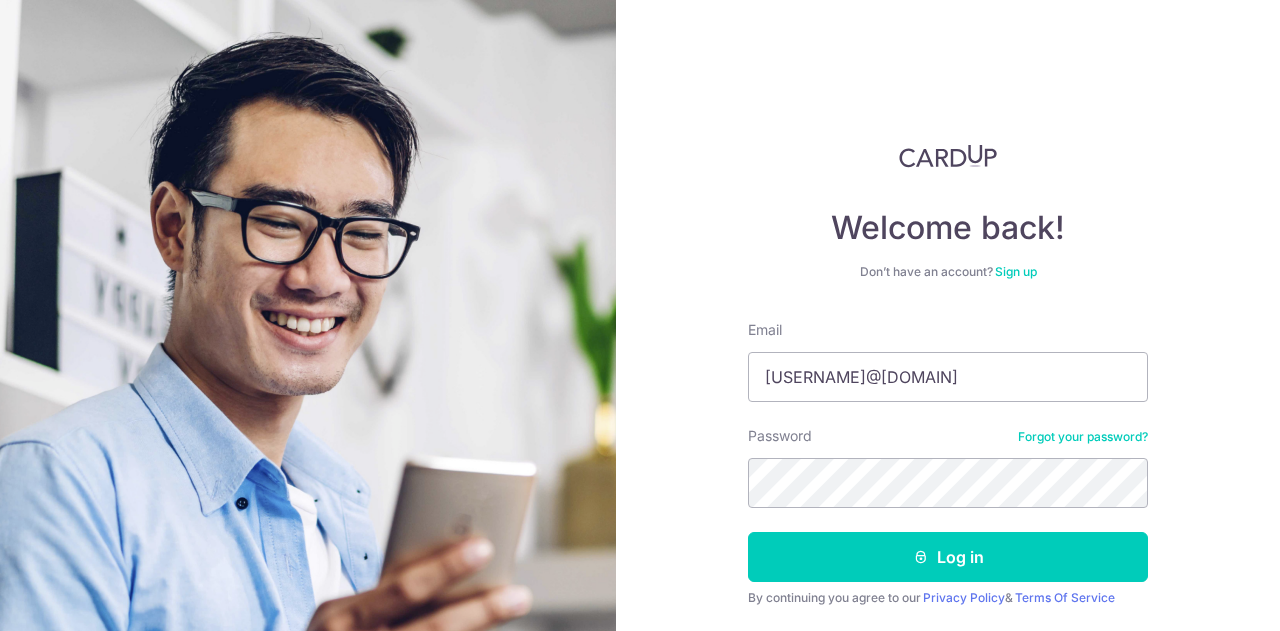 scroll, scrollTop: 0, scrollLeft: 0, axis: both 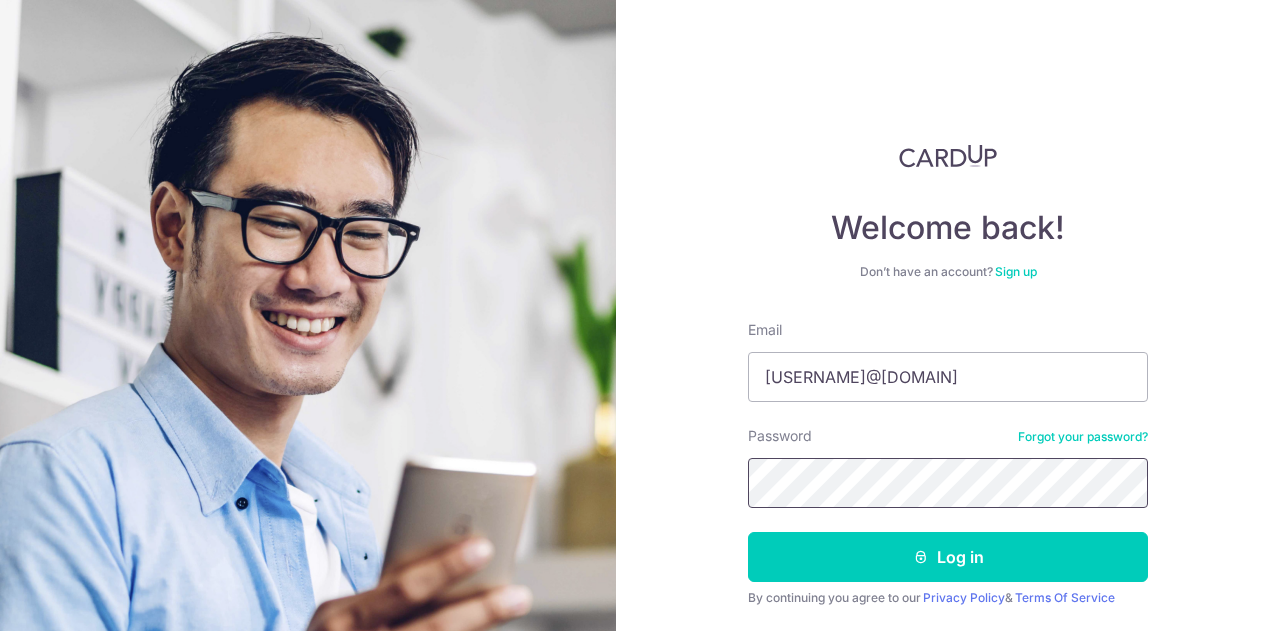 click on "Log in" at bounding box center (948, 557) 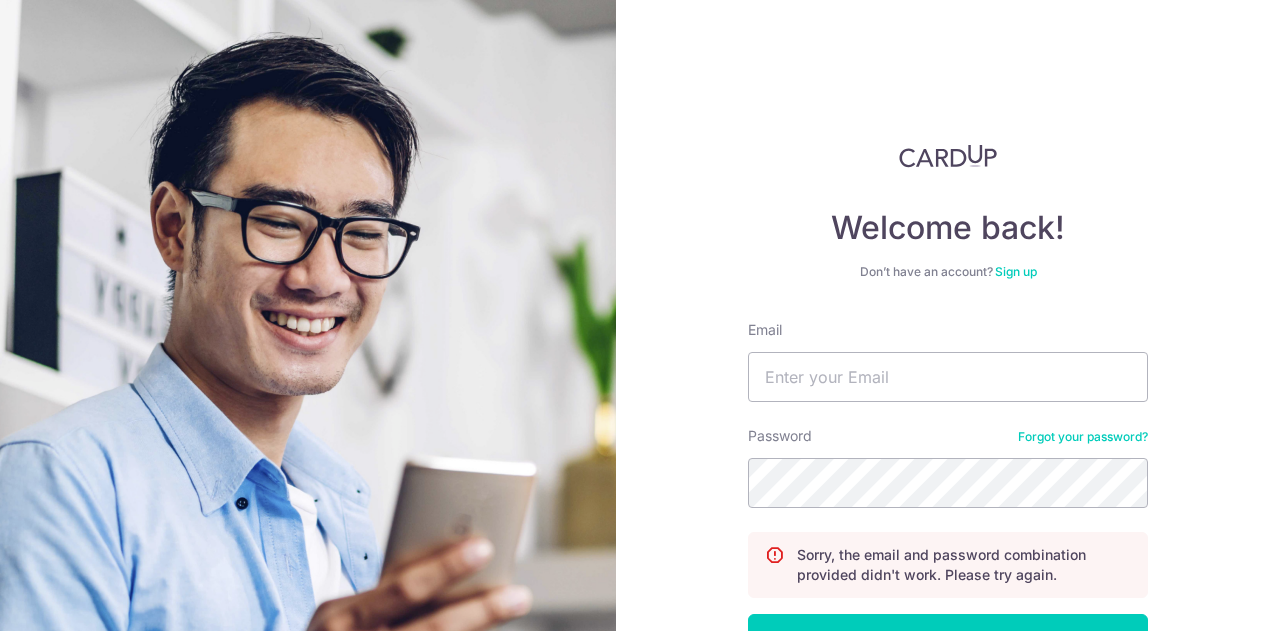 scroll, scrollTop: 0, scrollLeft: 0, axis: both 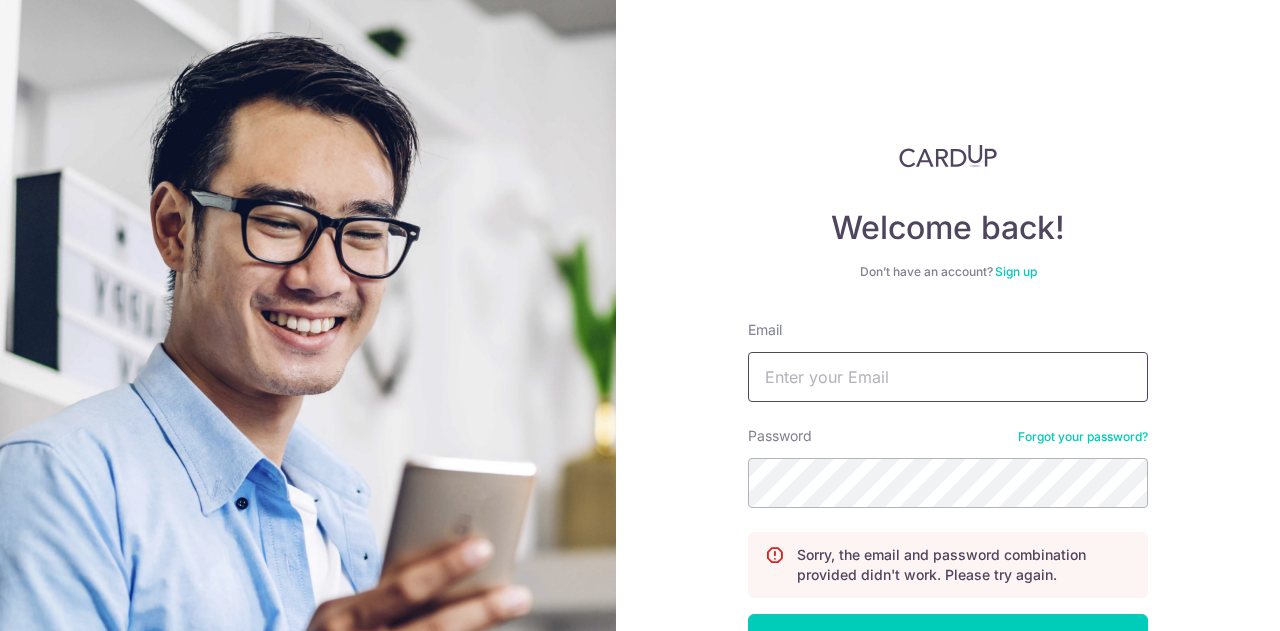 click on "Email" at bounding box center (948, 377) 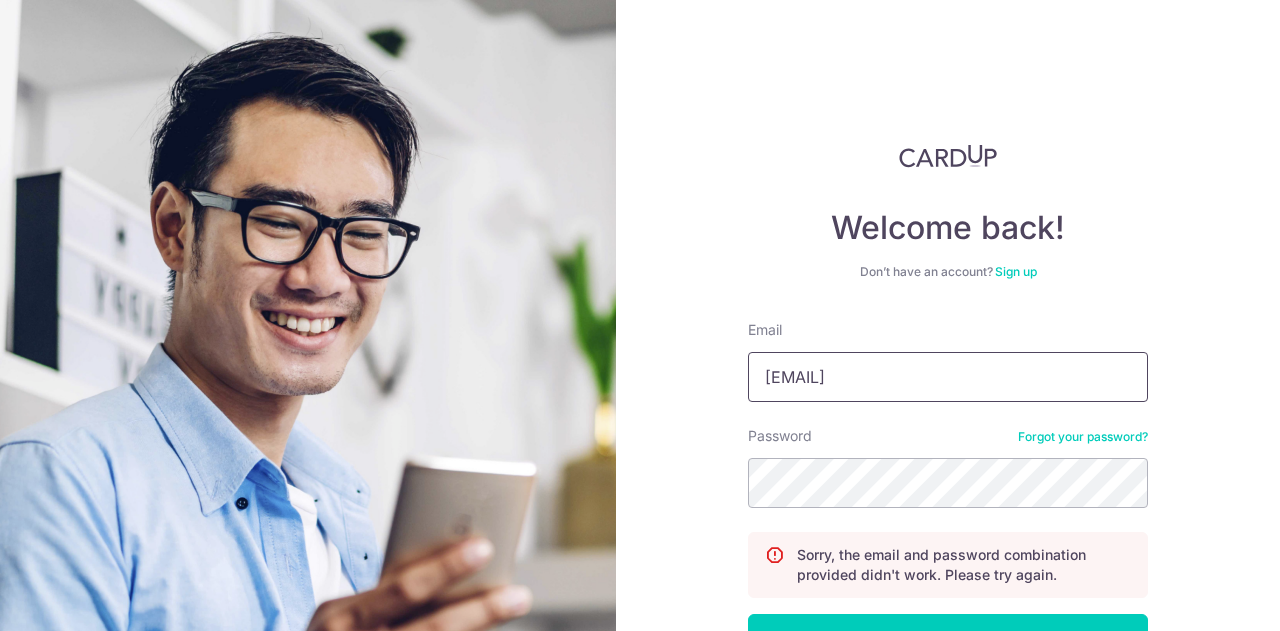 type on "[EMAIL]" 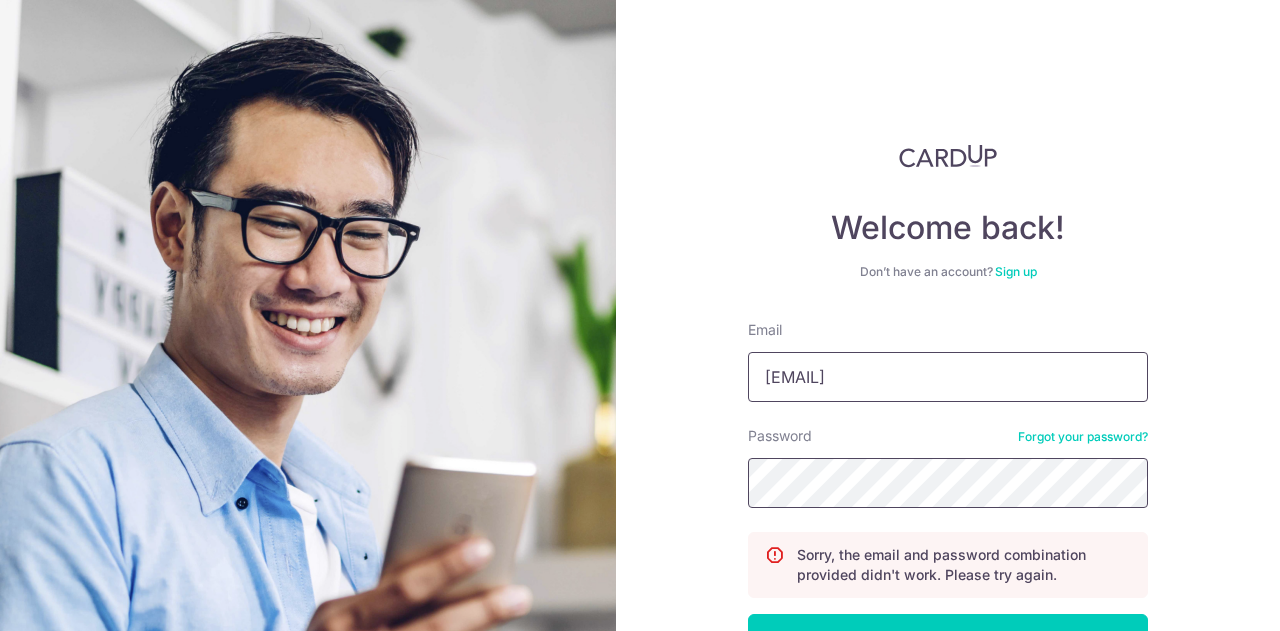 scroll, scrollTop: 143, scrollLeft: 0, axis: vertical 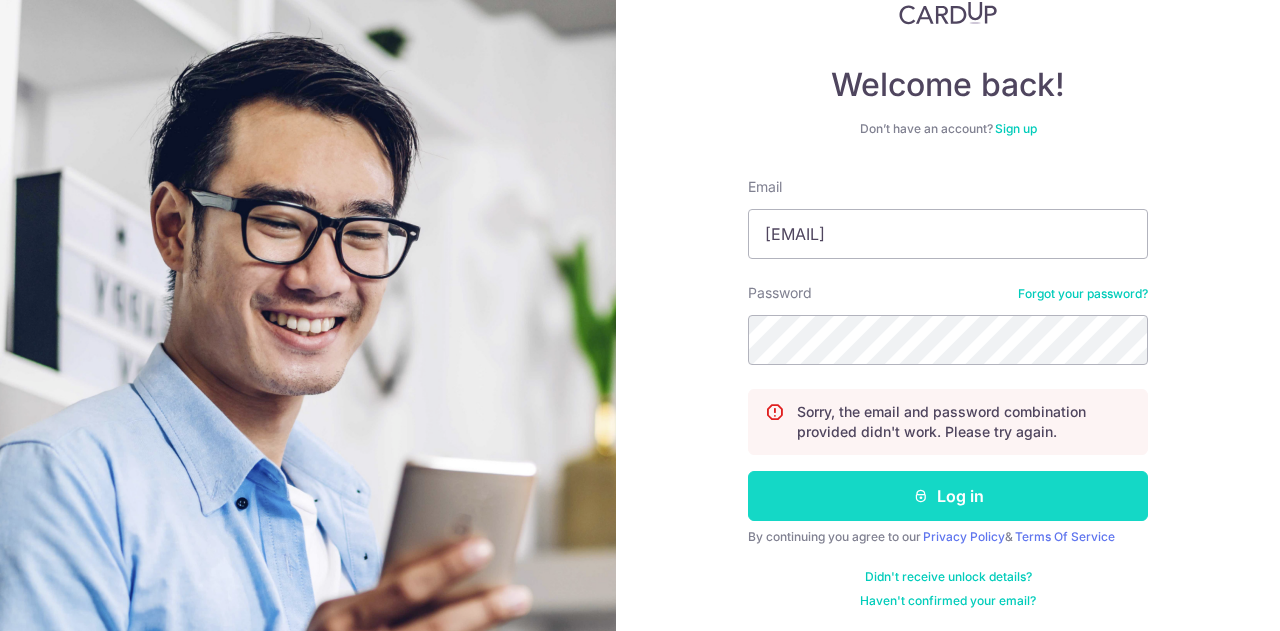 click on "Log in" at bounding box center [948, 496] 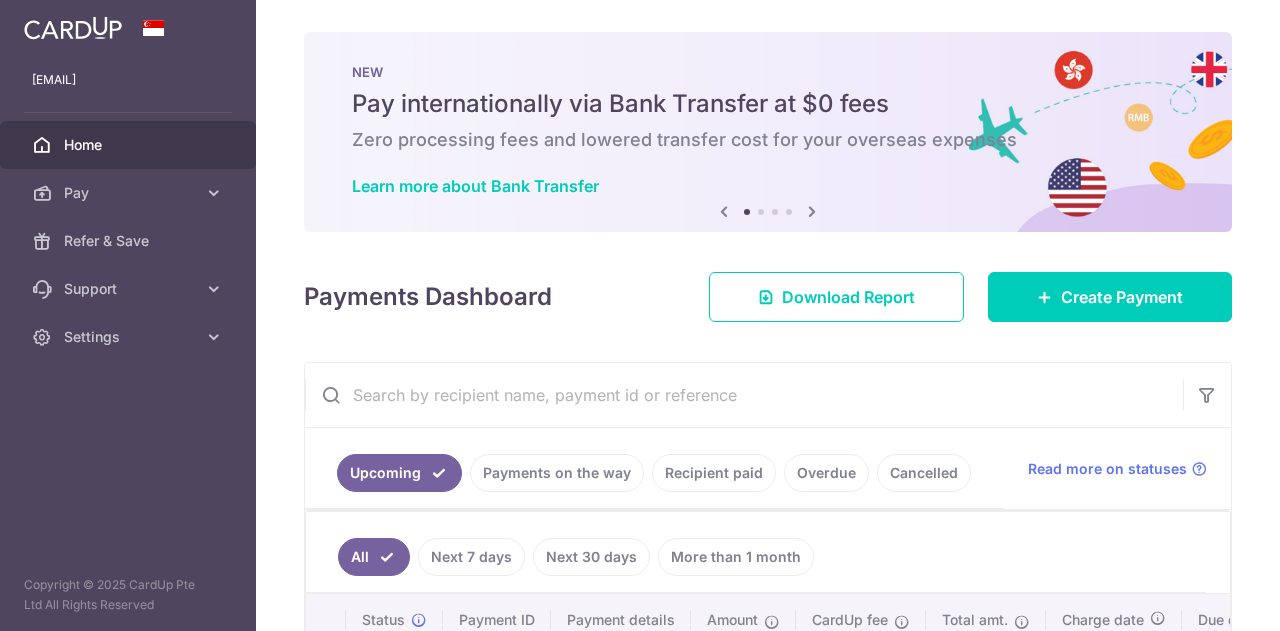 scroll, scrollTop: 0, scrollLeft: 0, axis: both 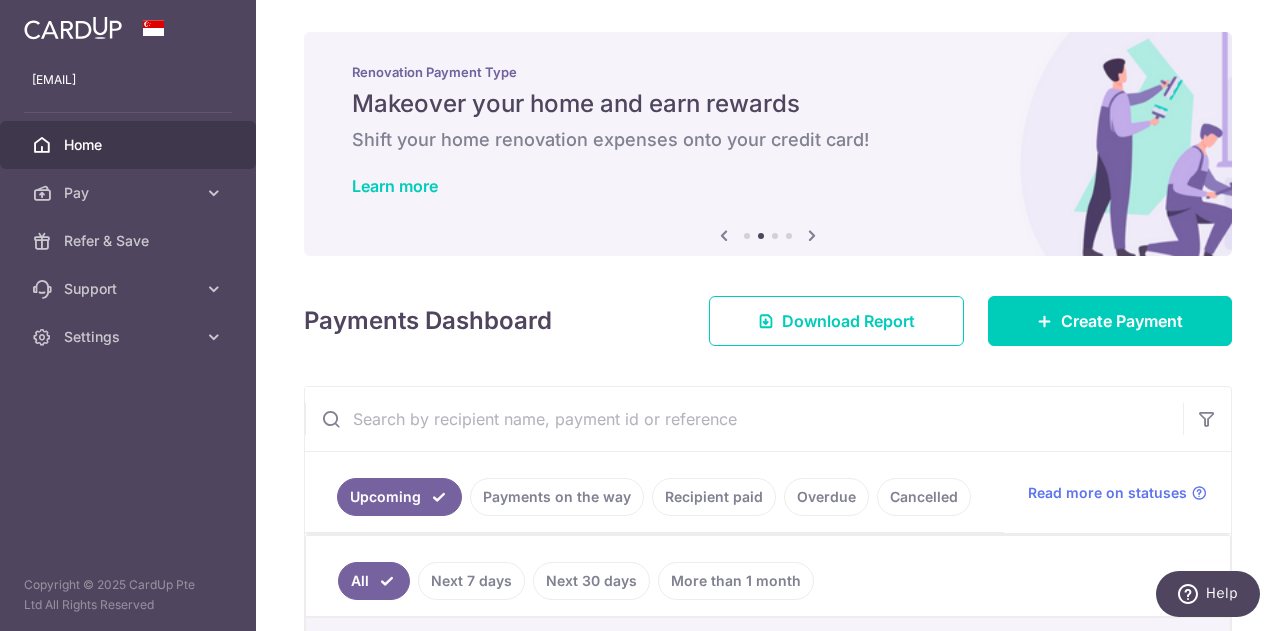 click on "Recipient paid" at bounding box center [714, 497] 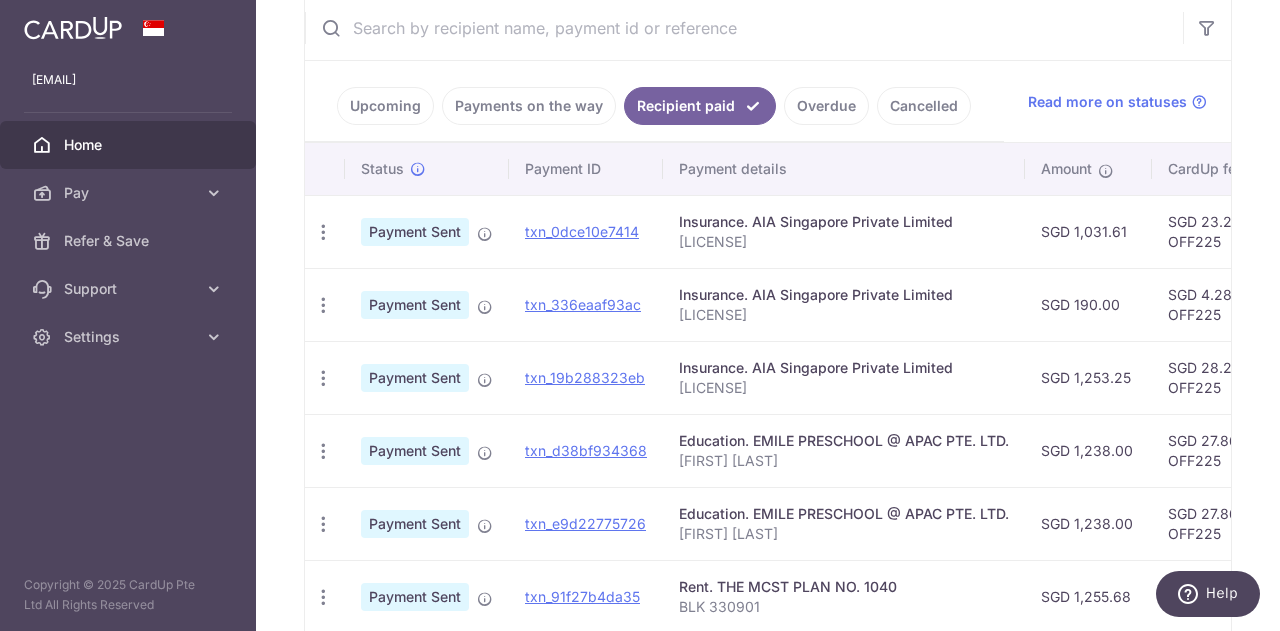 scroll, scrollTop: 396, scrollLeft: 0, axis: vertical 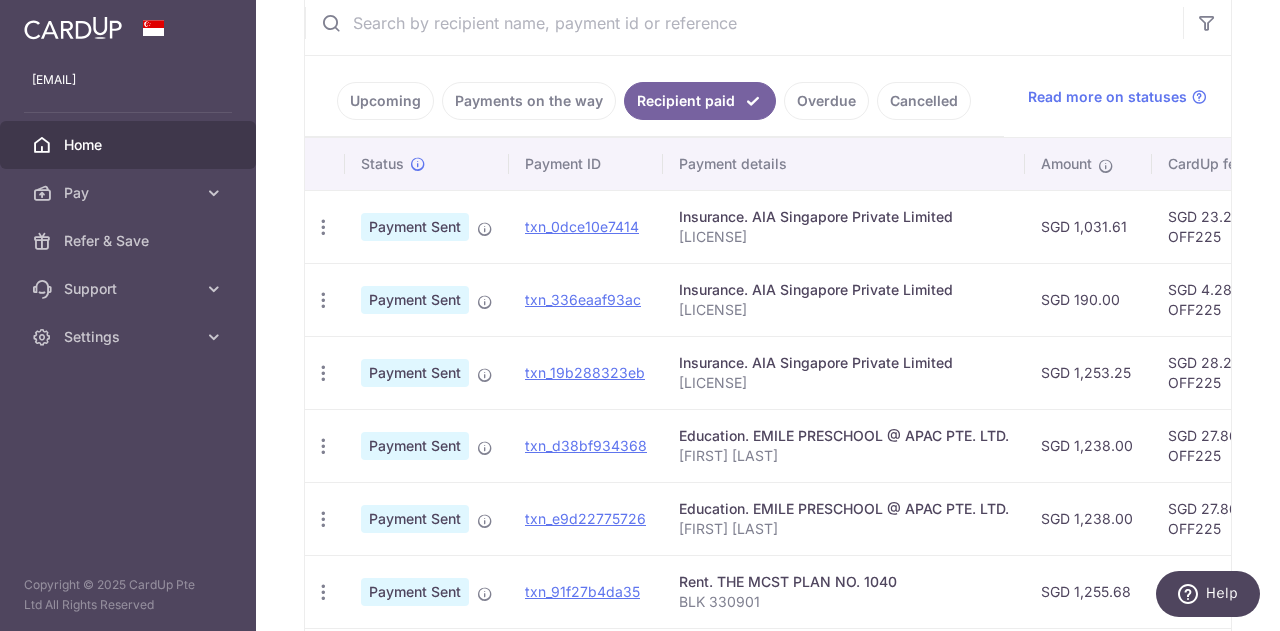click on "Education. EMILE PRESCHOOL @ APAC PTE. LTD." at bounding box center [844, 436] 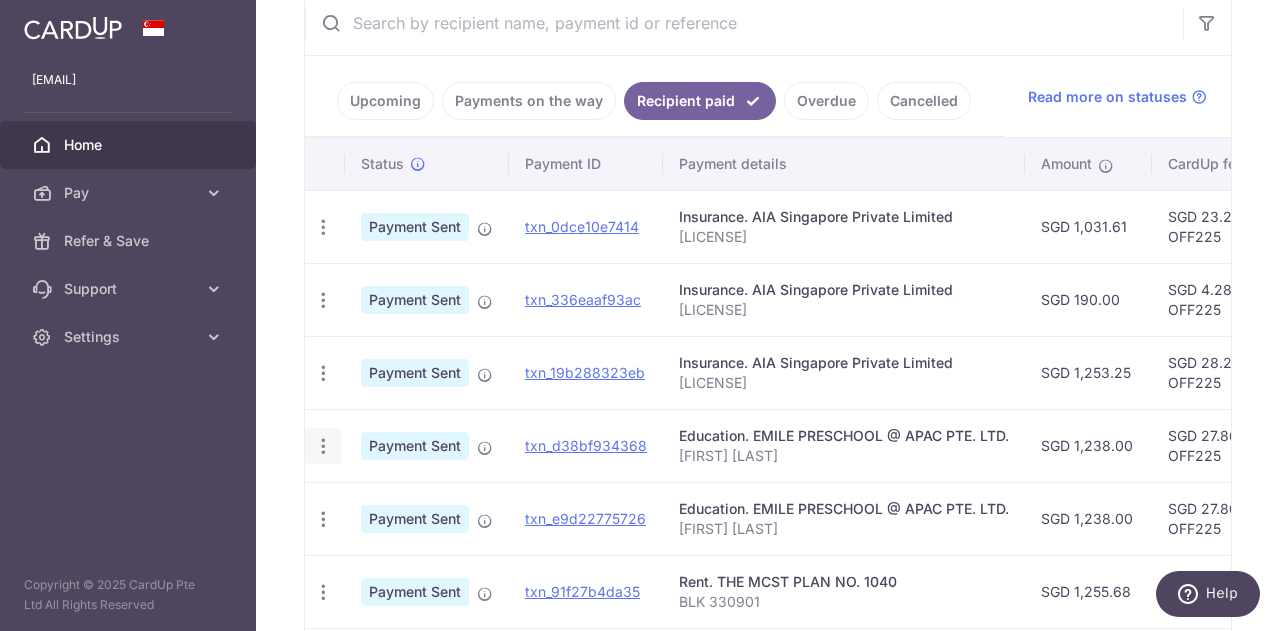 click at bounding box center [323, 227] 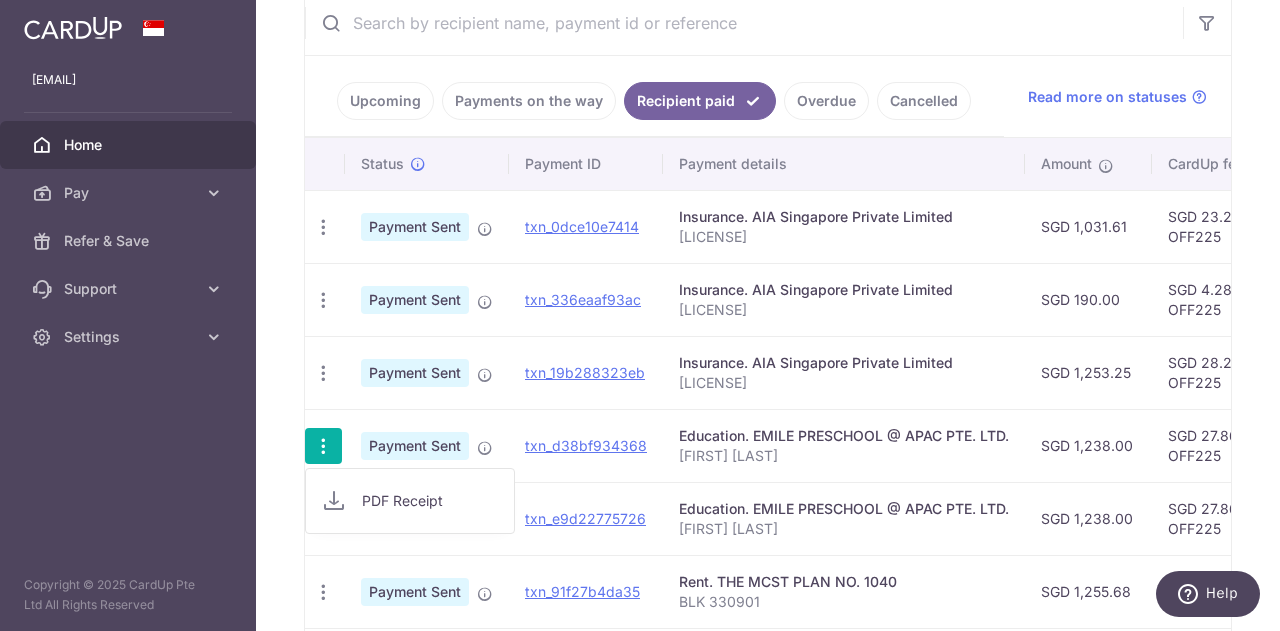 click on "Education. EMILE PRESCHOOL @ APAC PTE. LTD." at bounding box center [844, 436] 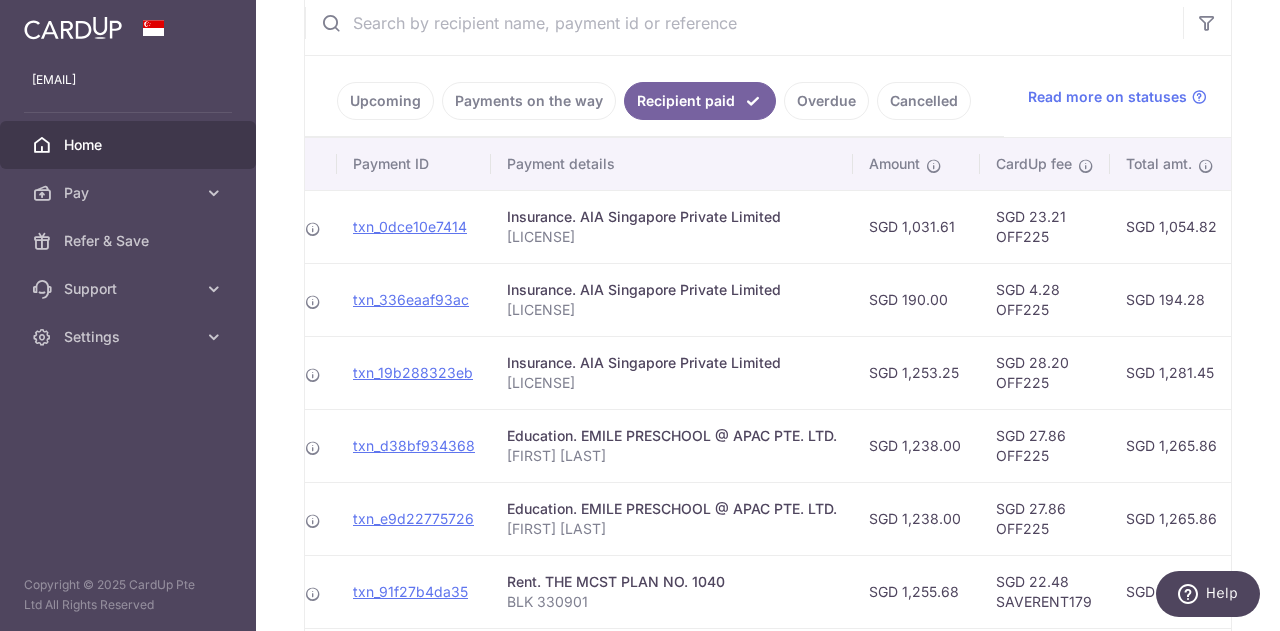 scroll, scrollTop: 0, scrollLeft: 0, axis: both 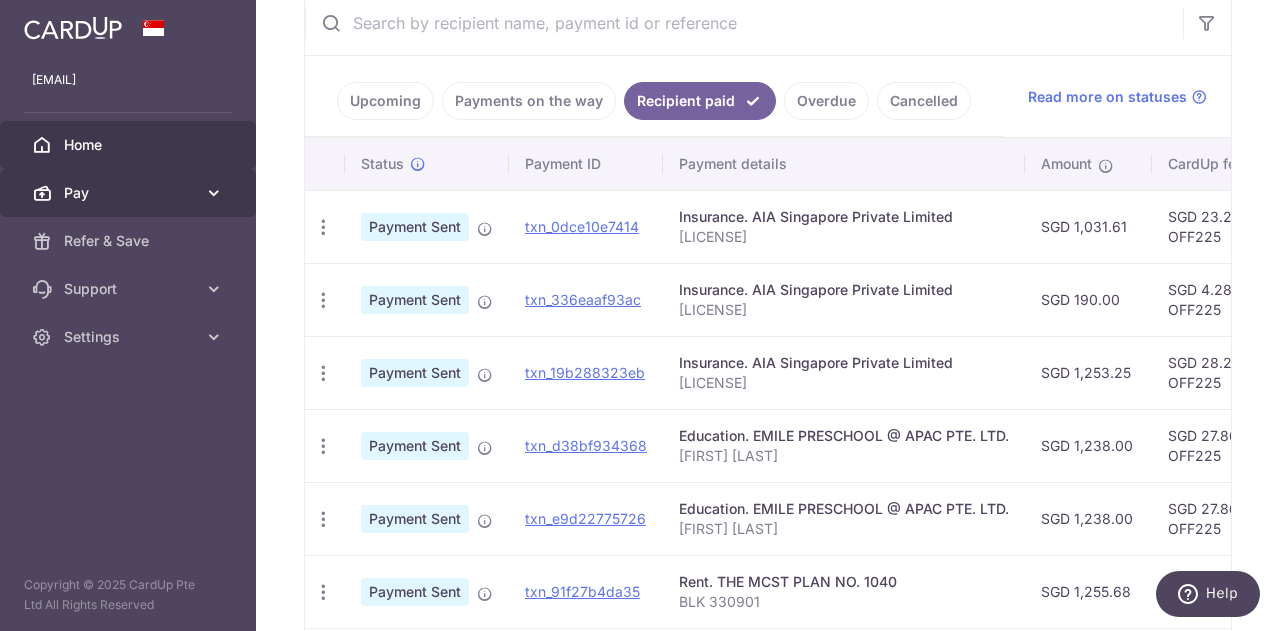 click on "Pay" at bounding box center (130, 193) 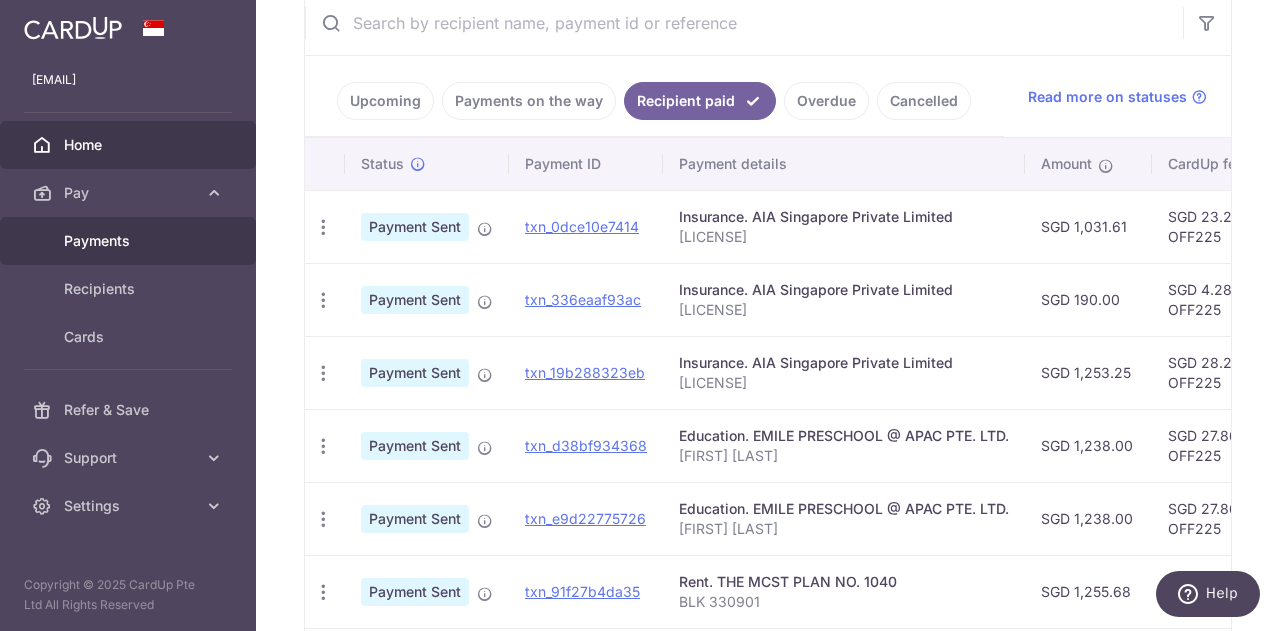 click on "Payments" at bounding box center [130, 241] 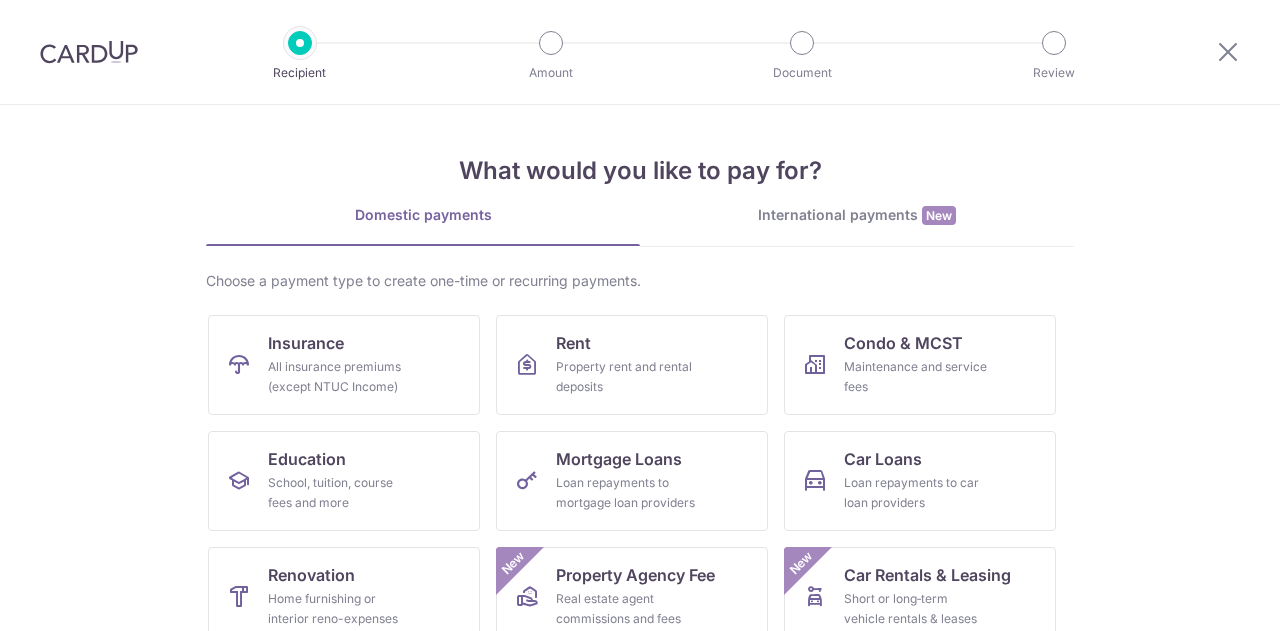 scroll, scrollTop: 0, scrollLeft: 0, axis: both 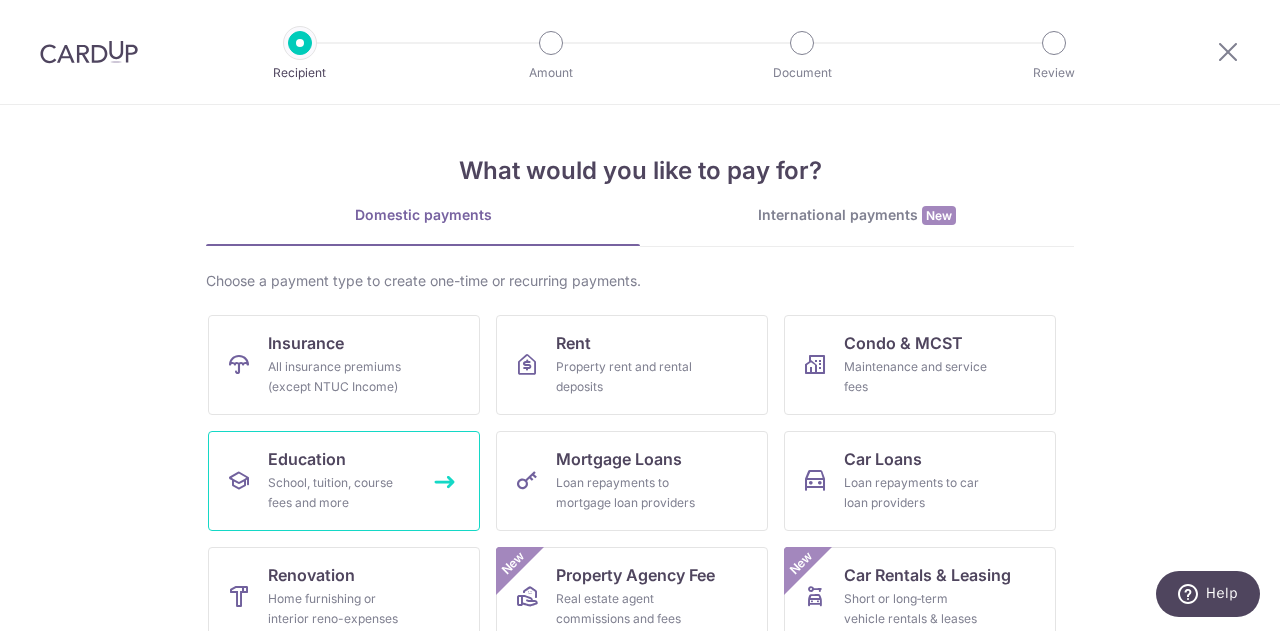 click on "Education School, tuition, course fees and more" at bounding box center [344, 481] 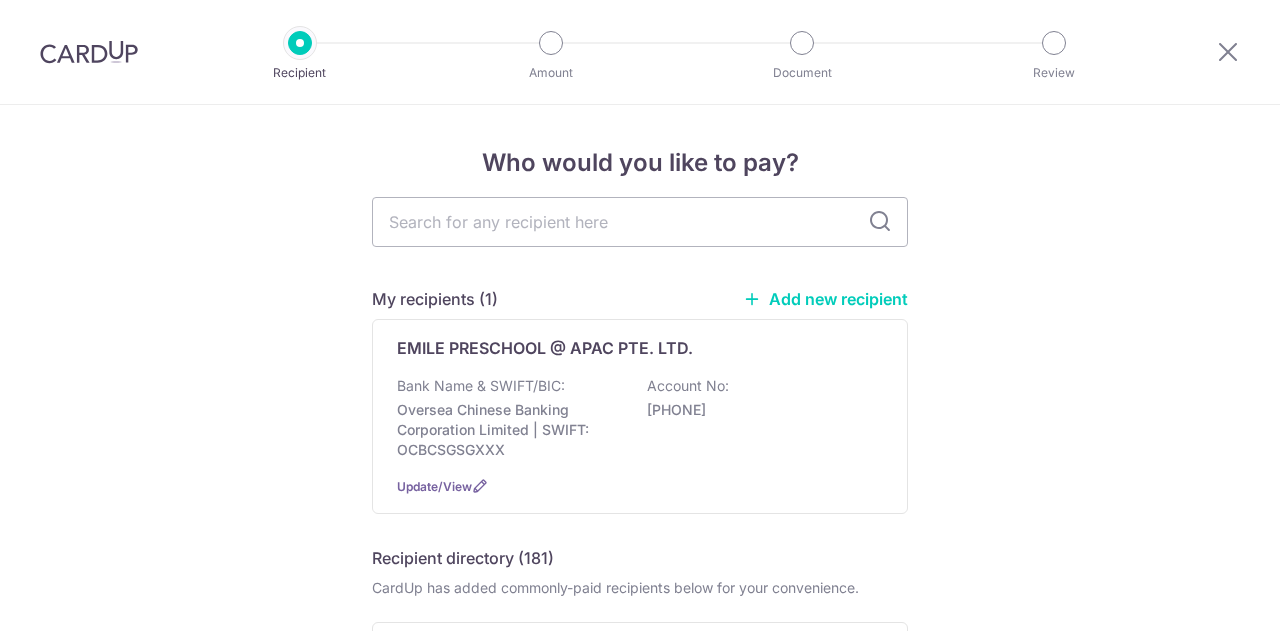 scroll, scrollTop: 0, scrollLeft: 0, axis: both 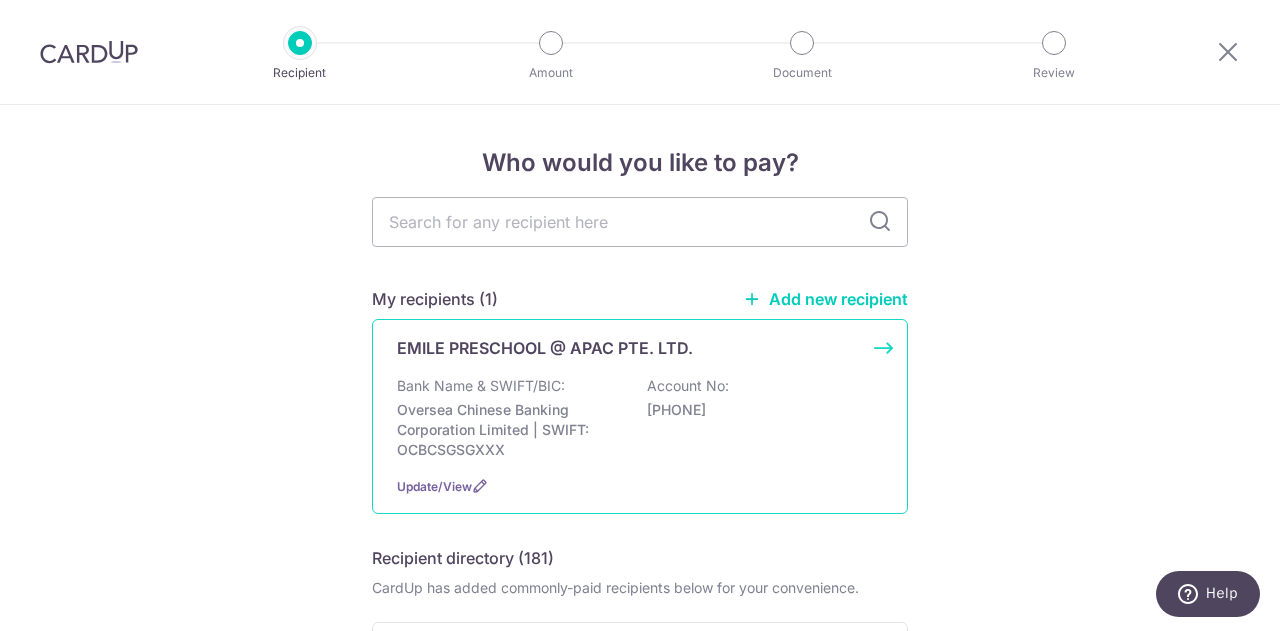 click on "Oversea Chinese Banking Corporation Limited | SWIFT: OCBCSGSGXXX" at bounding box center (509, 430) 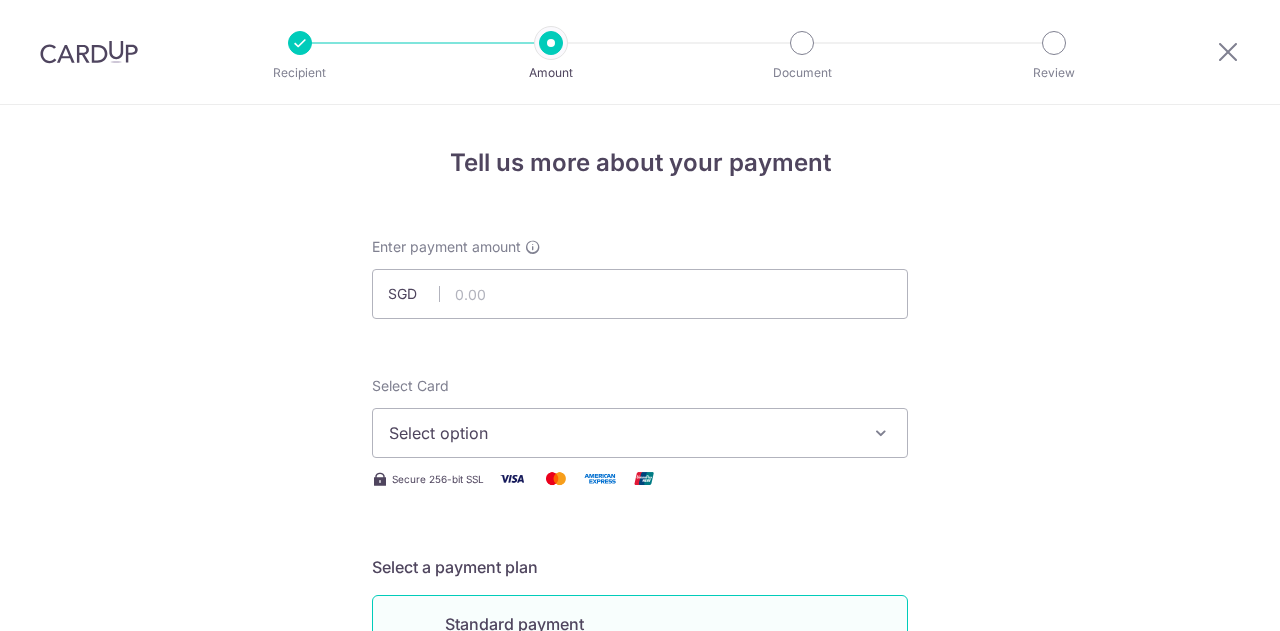 scroll, scrollTop: 0, scrollLeft: 0, axis: both 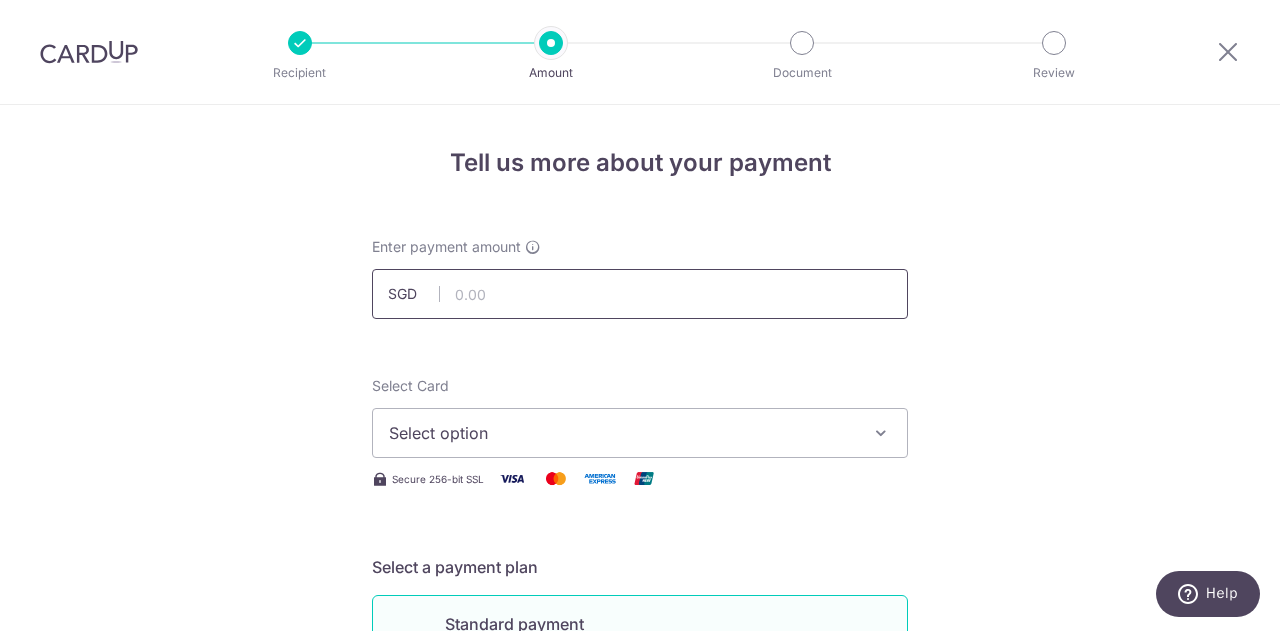 click at bounding box center [640, 294] 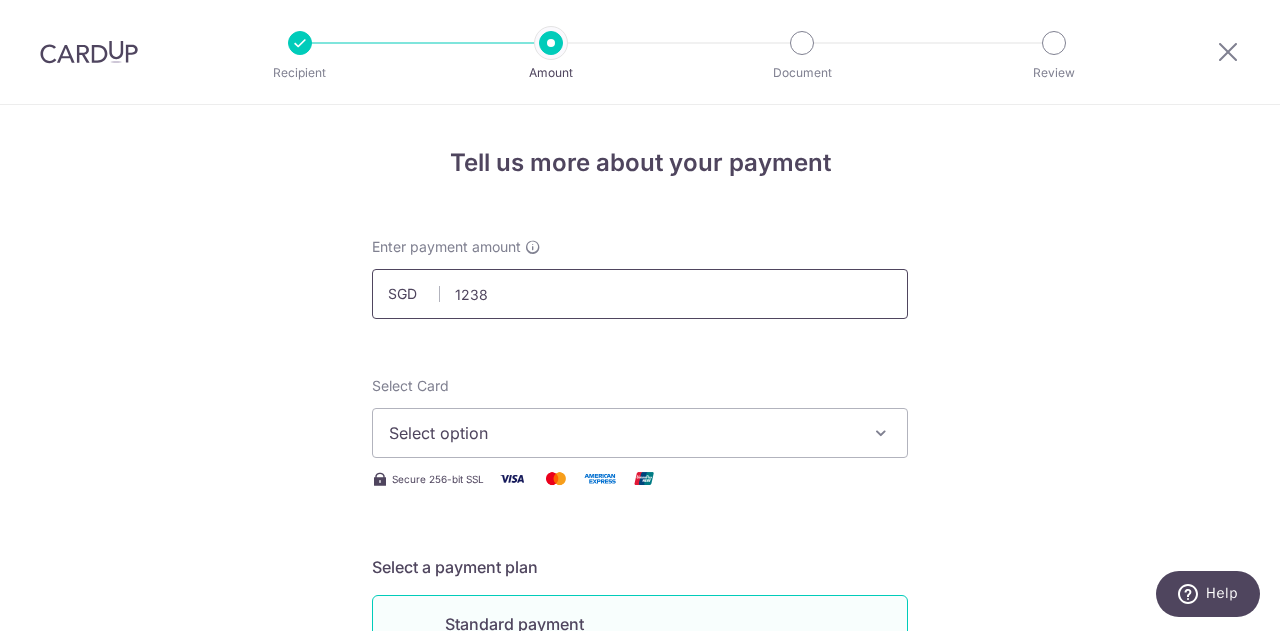 click on "1238" at bounding box center [640, 294] 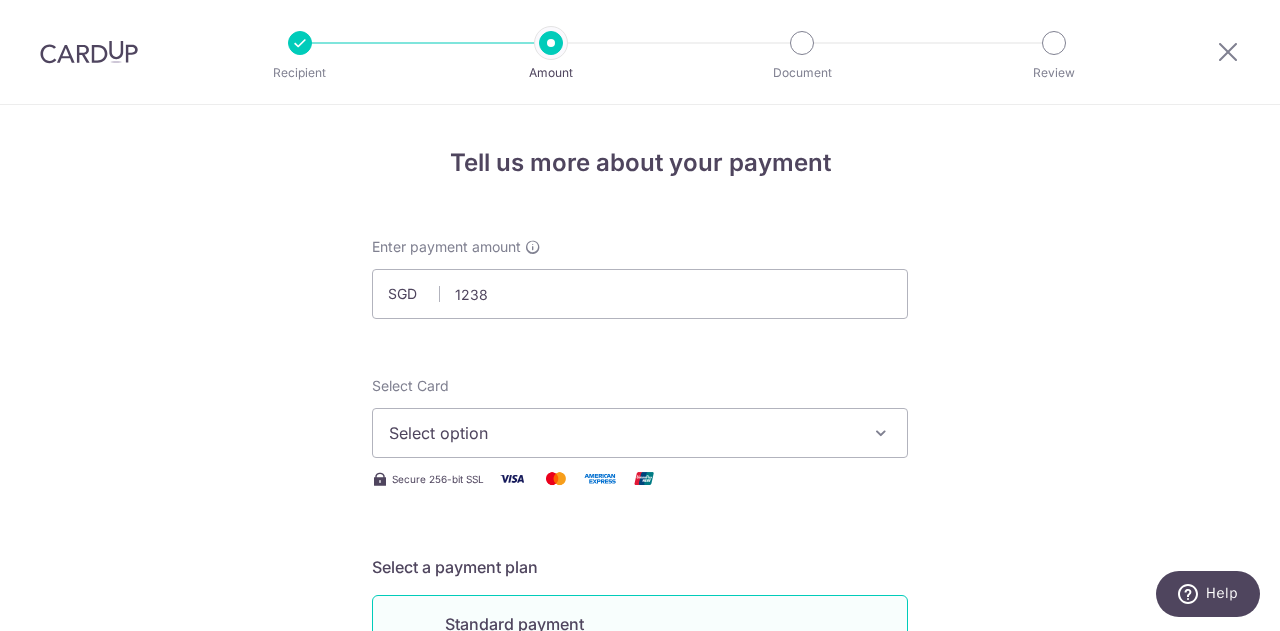 type on "1,238.00" 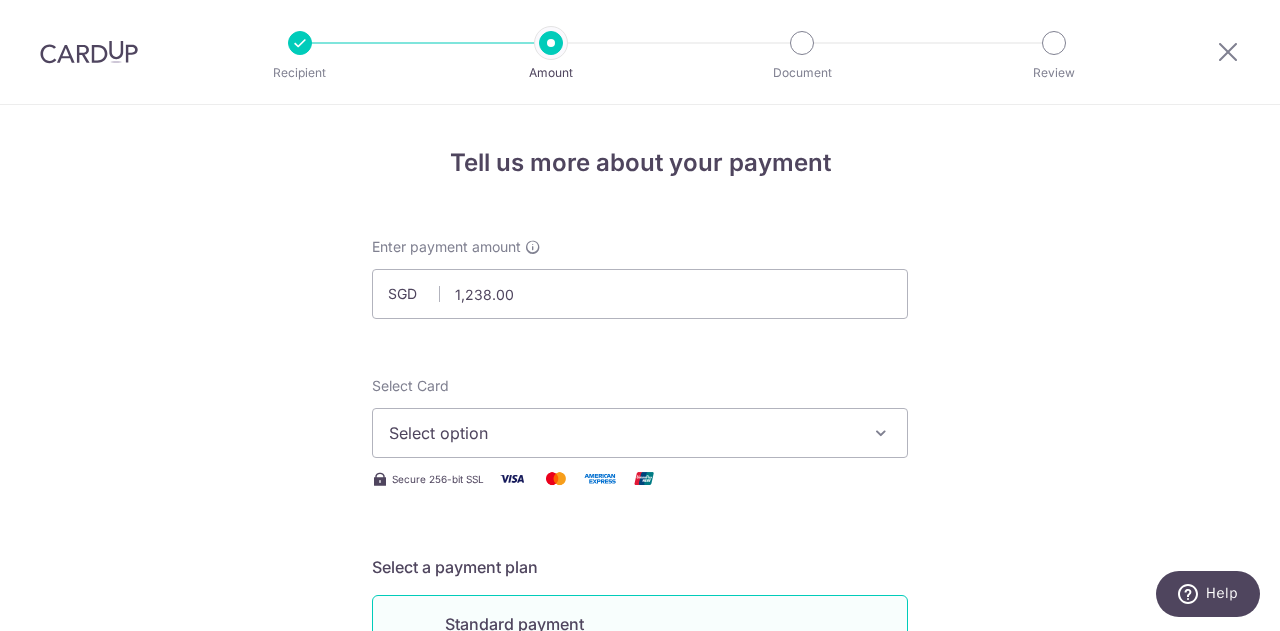 click on "Enter payment amount
SGD
1,238.00
1238.00
Select Card
Select option
Add credit card
Your Cards
**** 3366
Secure 256-bit SSL
Text
New card details
Card
Secure 256-bit SSL" at bounding box center (640, 1028) 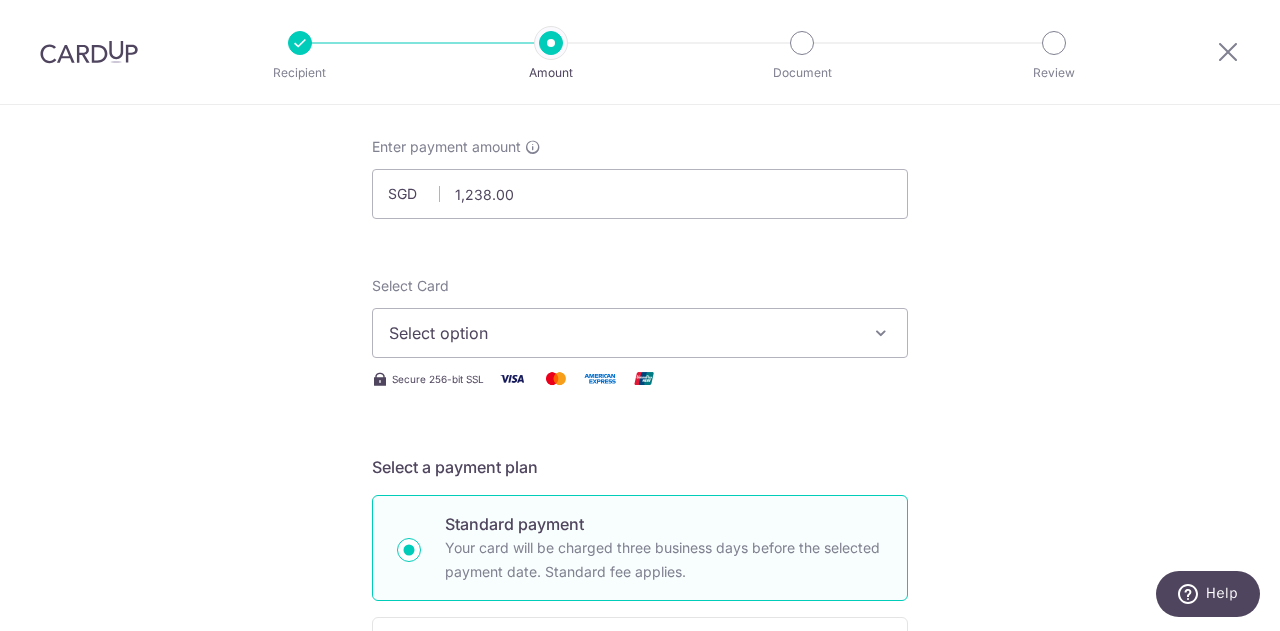 click on "Select option" at bounding box center (622, 333) 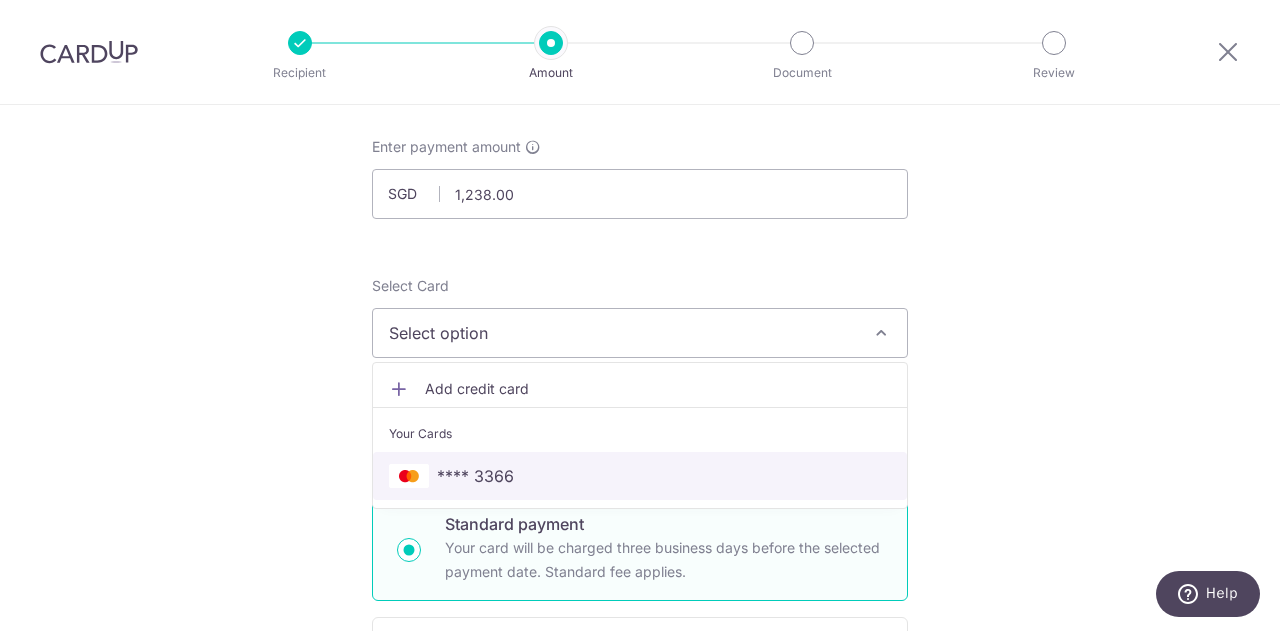 click on "**** 3366" at bounding box center (640, 476) 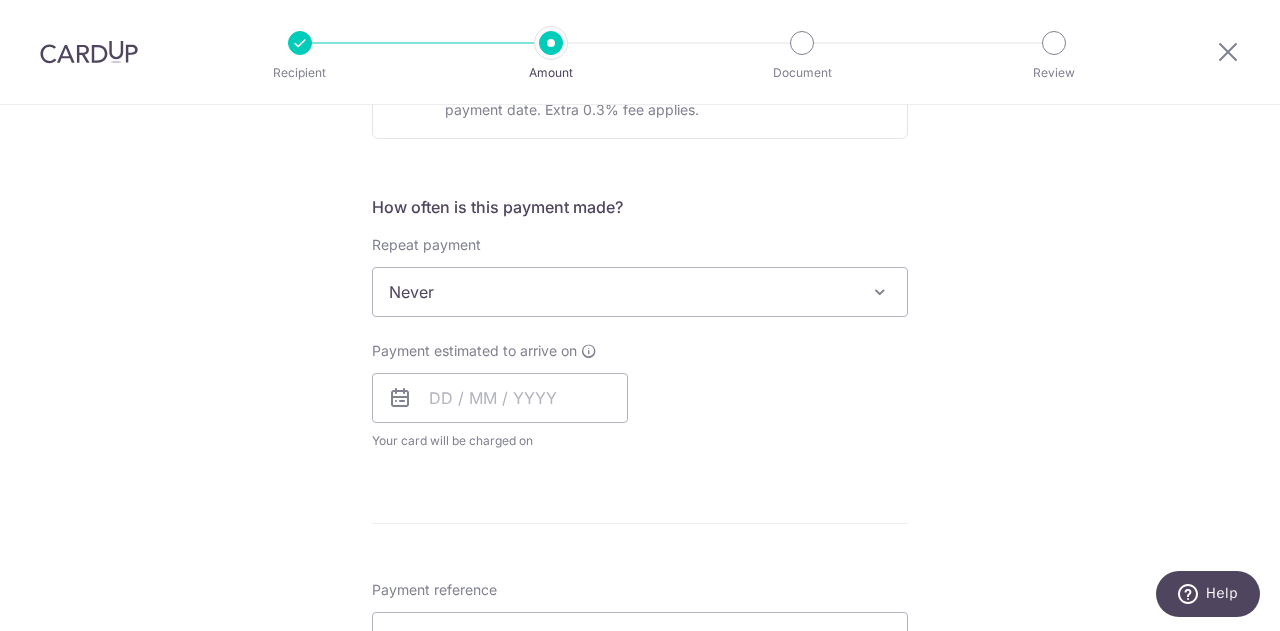 scroll, scrollTop: 700, scrollLeft: 0, axis: vertical 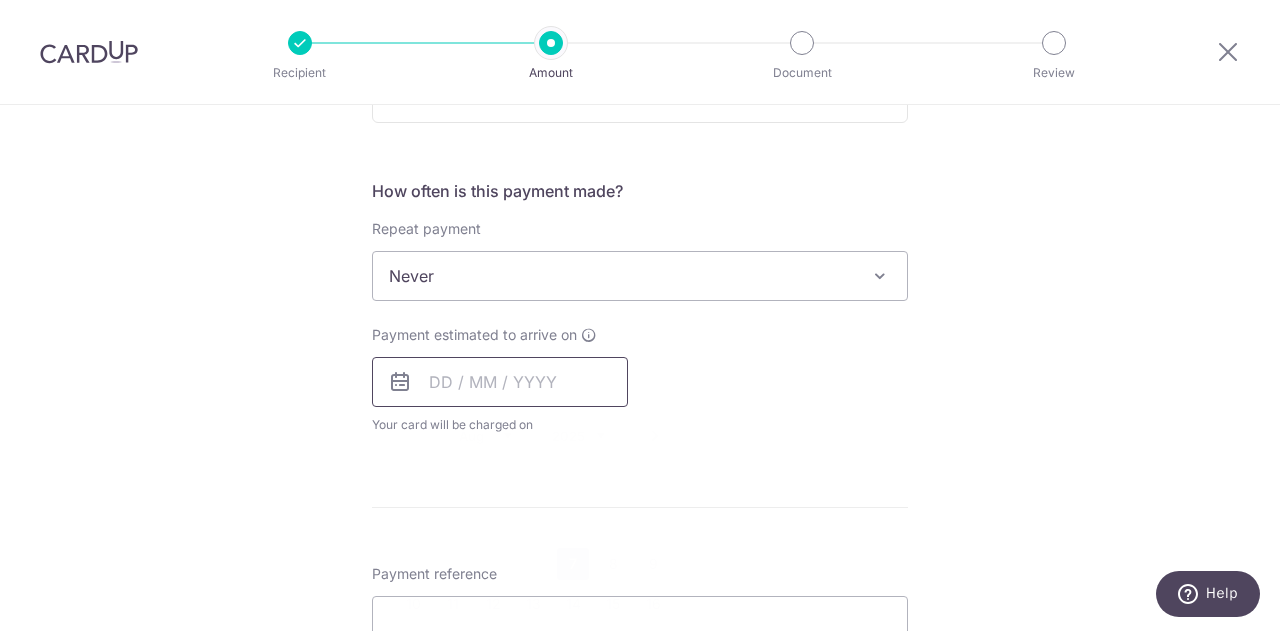 click at bounding box center [500, 382] 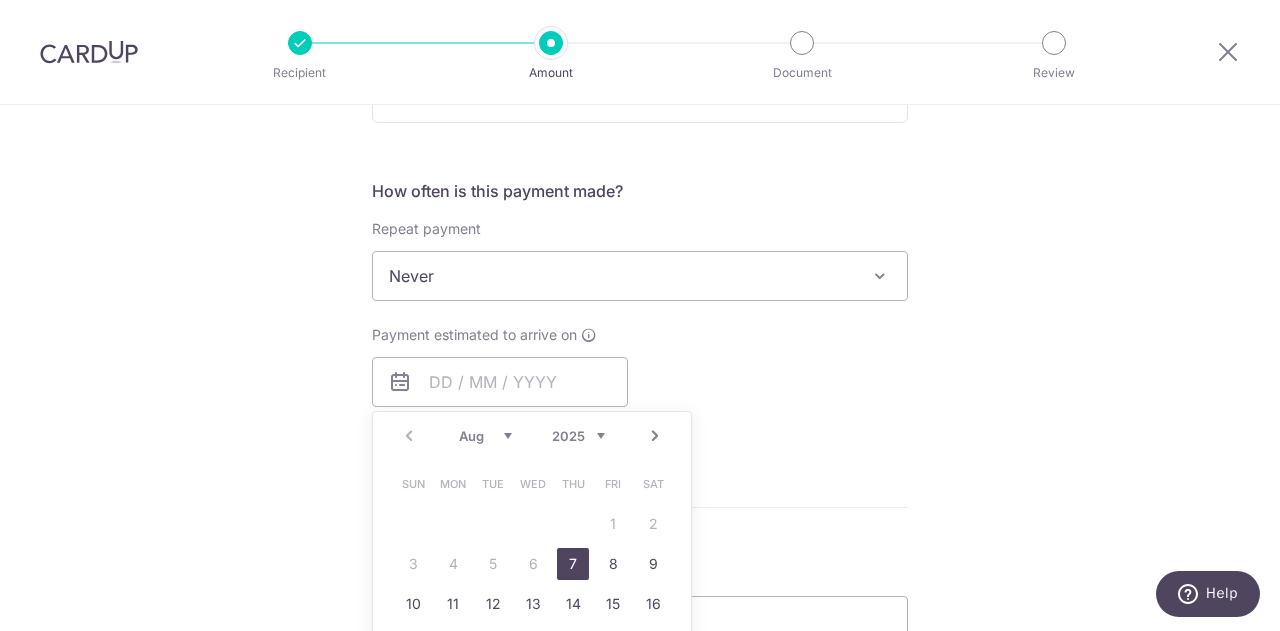 click on "7" at bounding box center [573, 564] 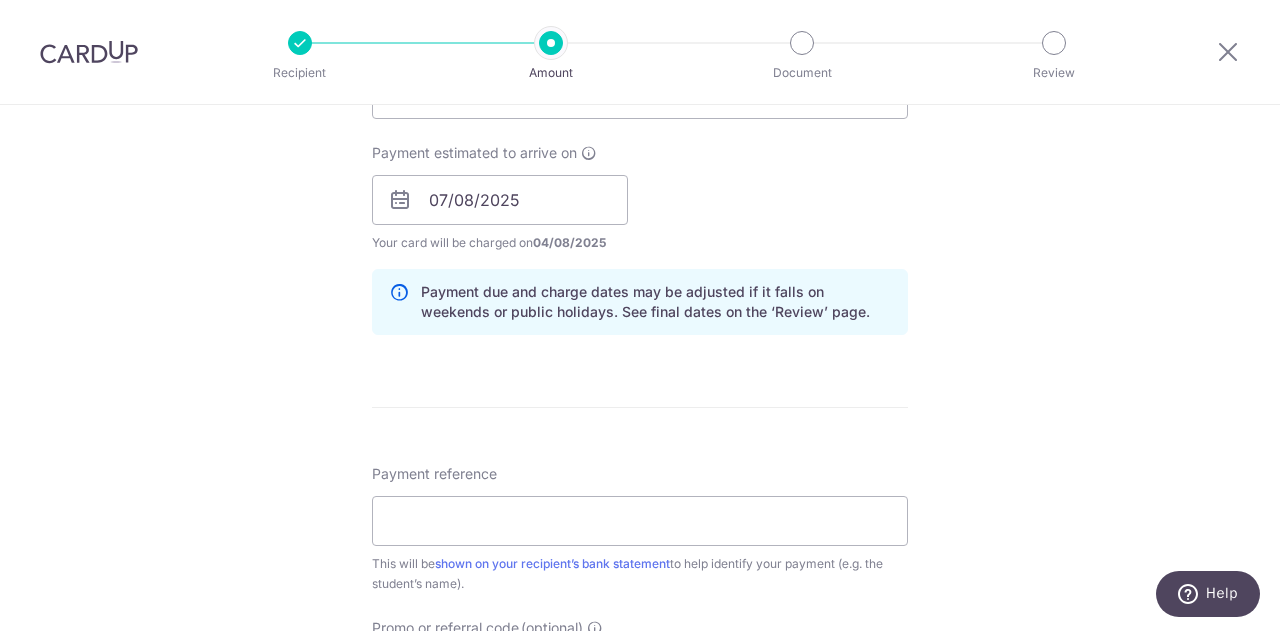 scroll, scrollTop: 900, scrollLeft: 0, axis: vertical 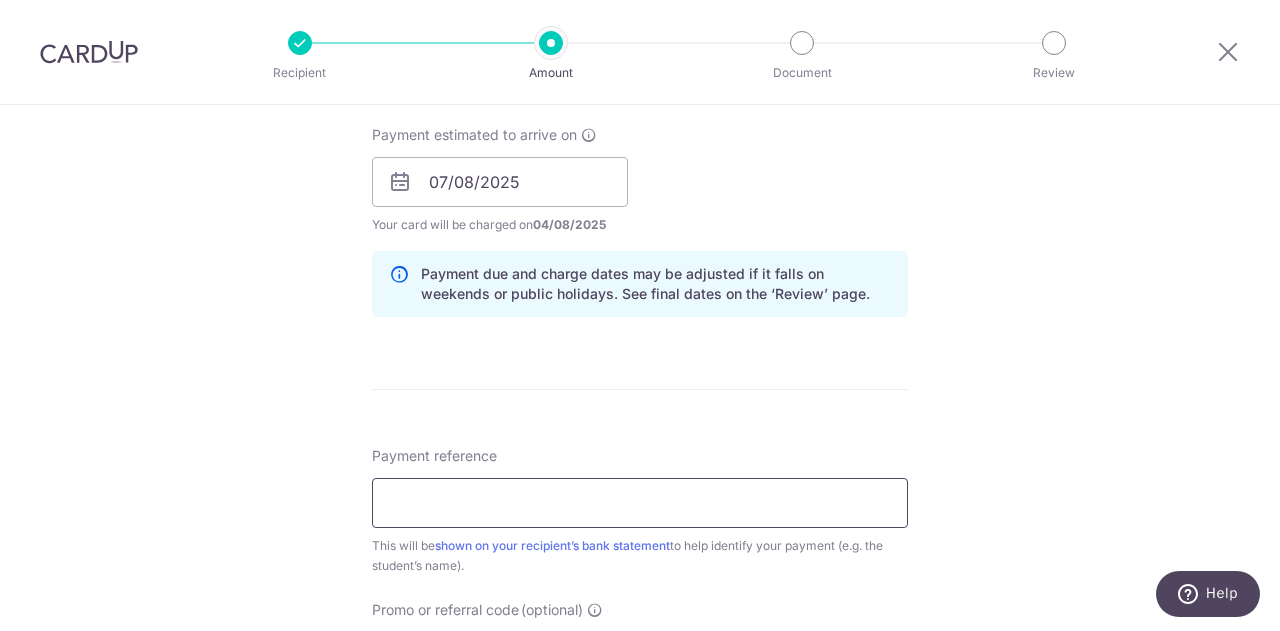 click on "Payment reference" at bounding box center [640, 503] 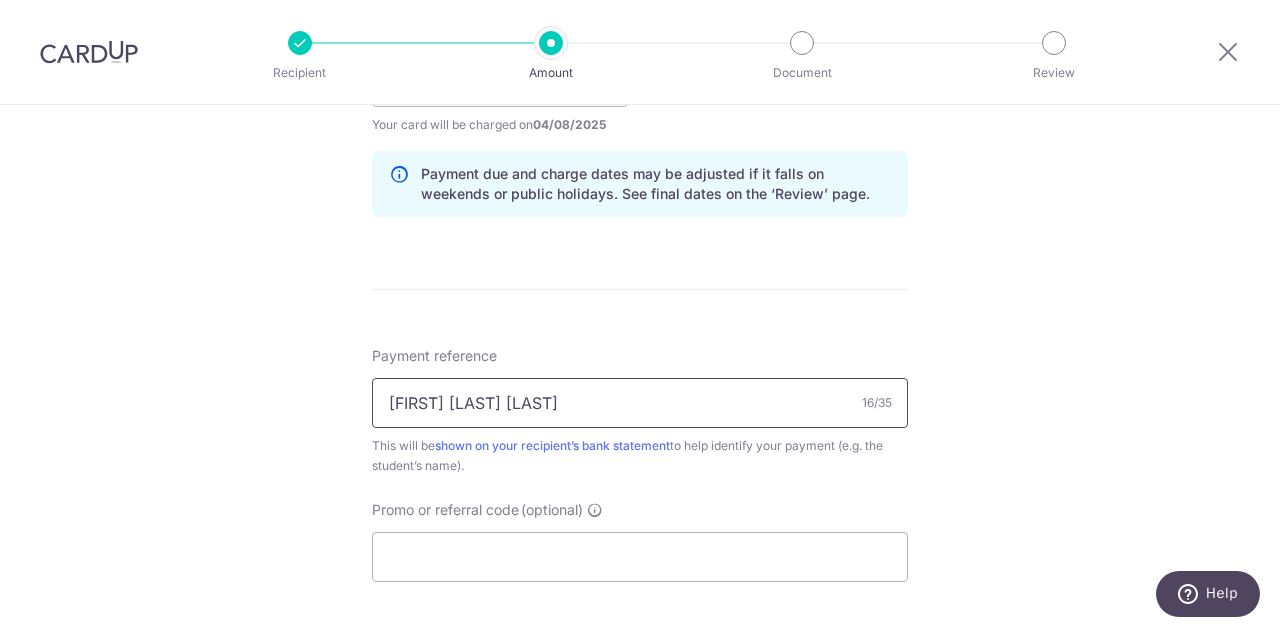 scroll, scrollTop: 1100, scrollLeft: 0, axis: vertical 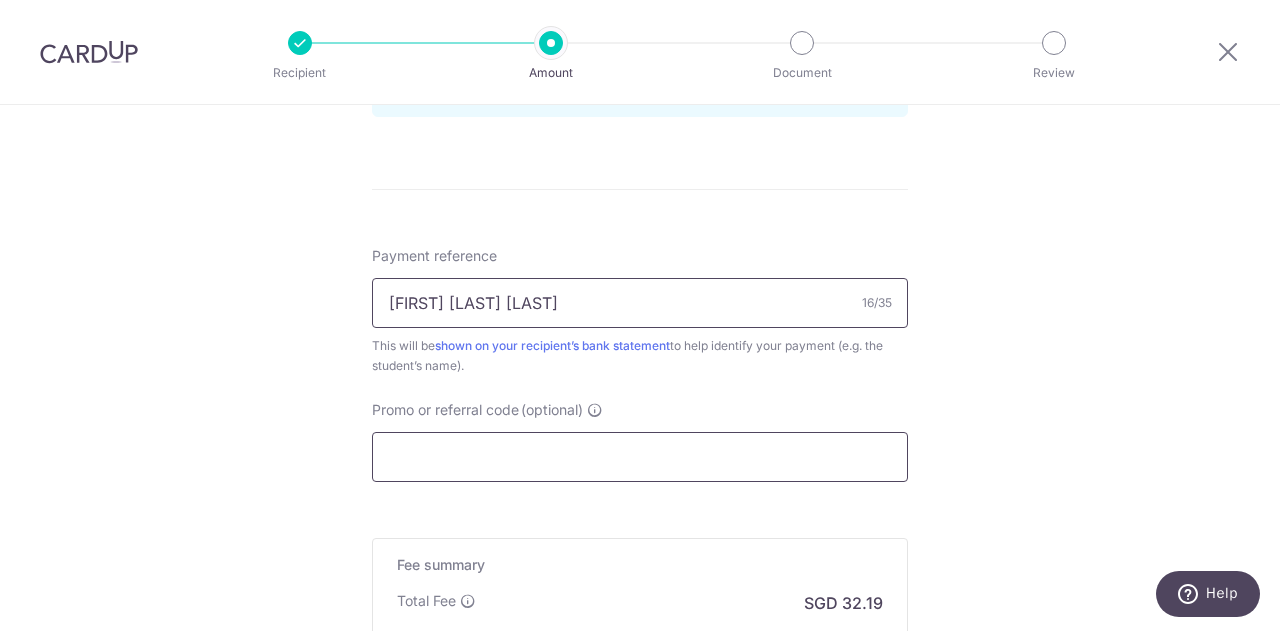 type on "Evan Hor Ming En" 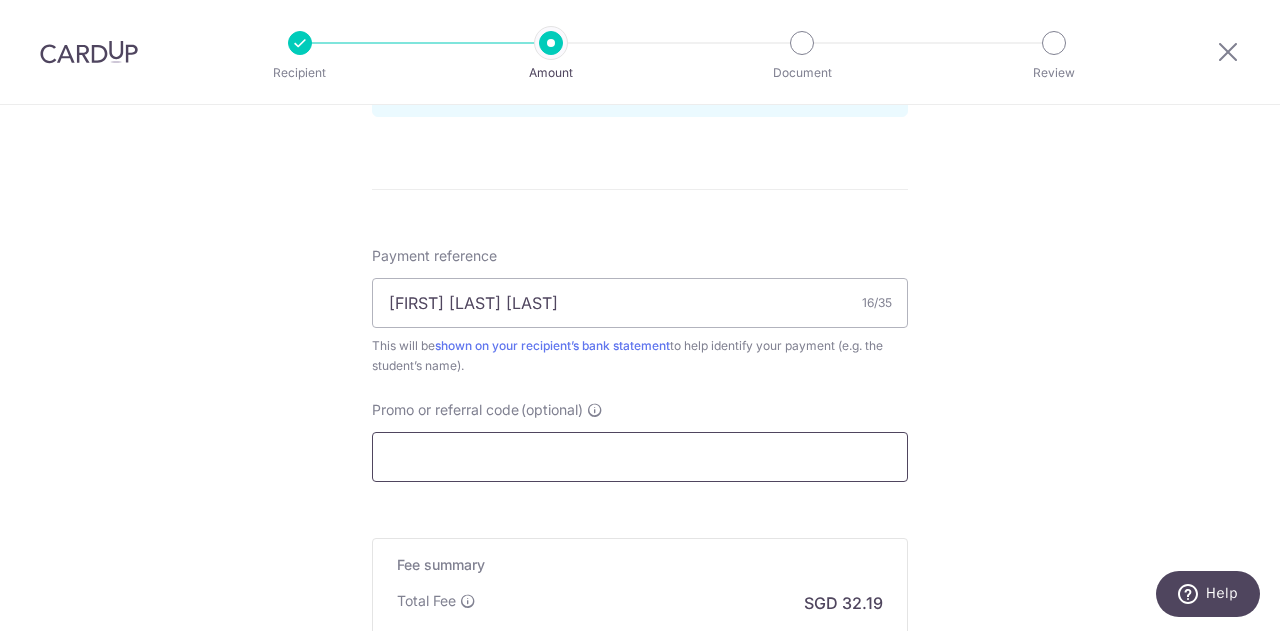 click on "Promo or referral code
(optional)" at bounding box center (640, 457) 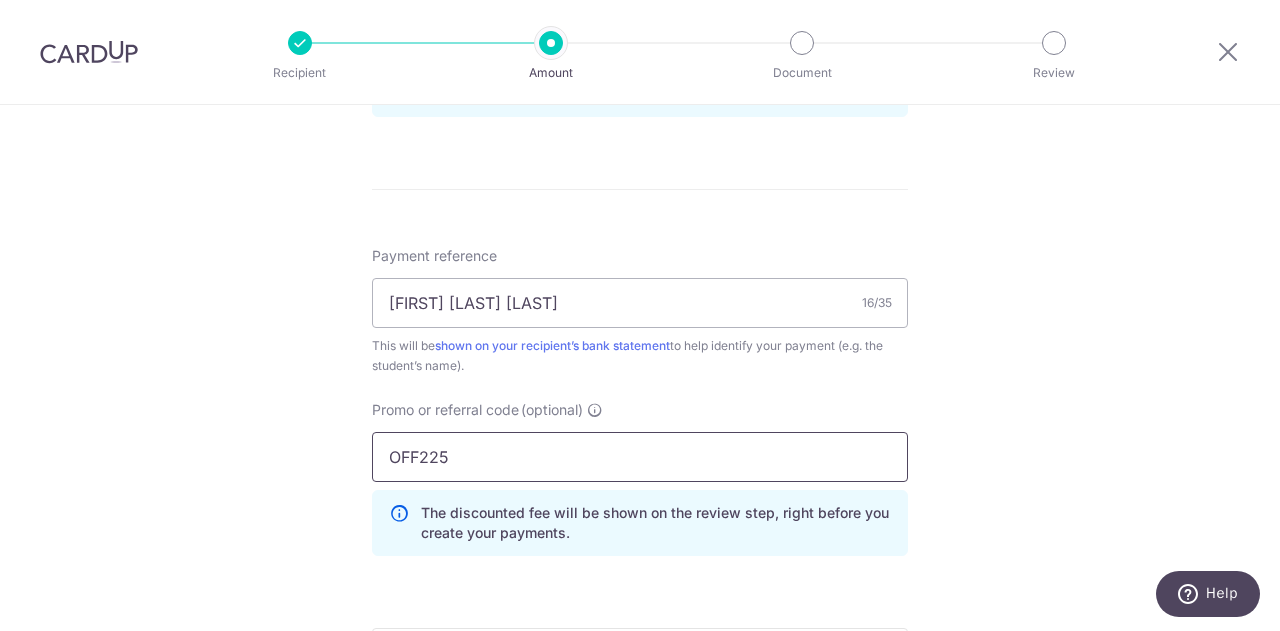 type on "OFF225" 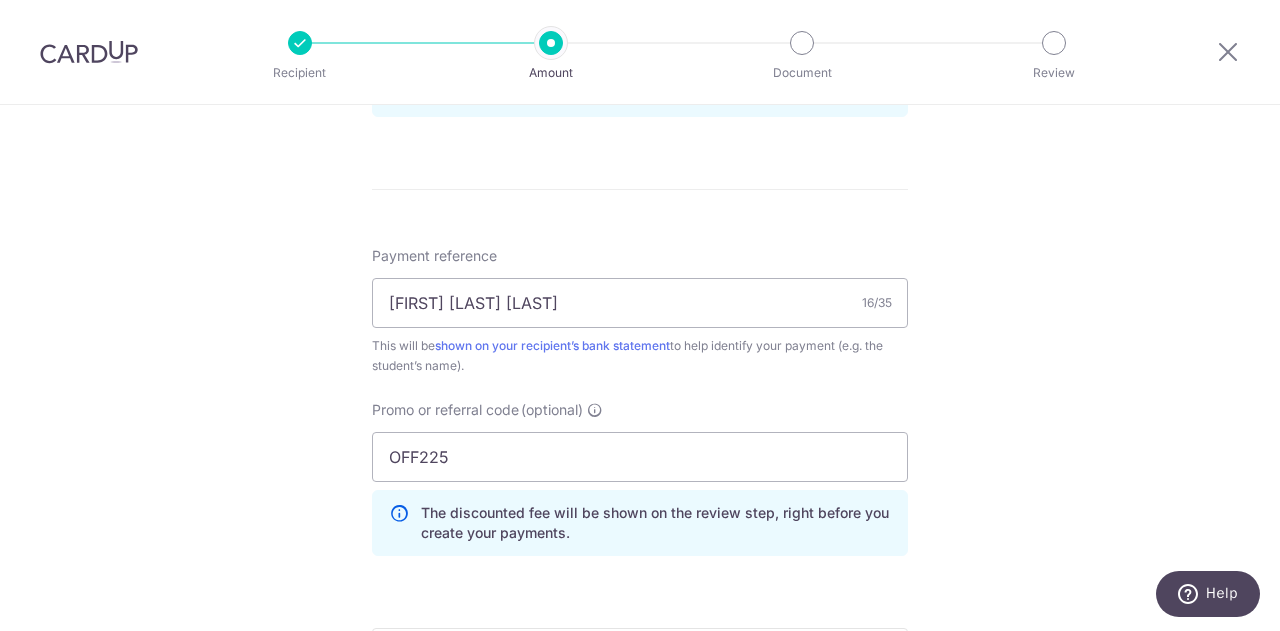click on "Promo or referral code
(optional)
OFF225
The discounted fee will be shown on the review step, right before you create your payments.
Add" at bounding box center (640, 478) 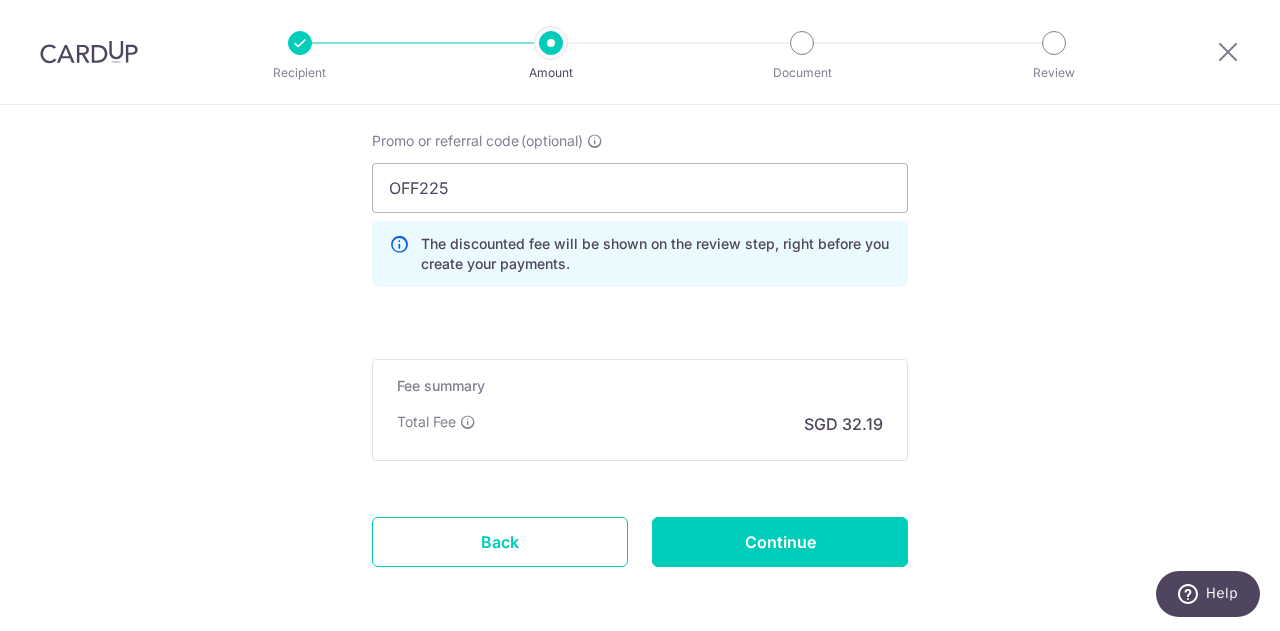 scroll, scrollTop: 1449, scrollLeft: 0, axis: vertical 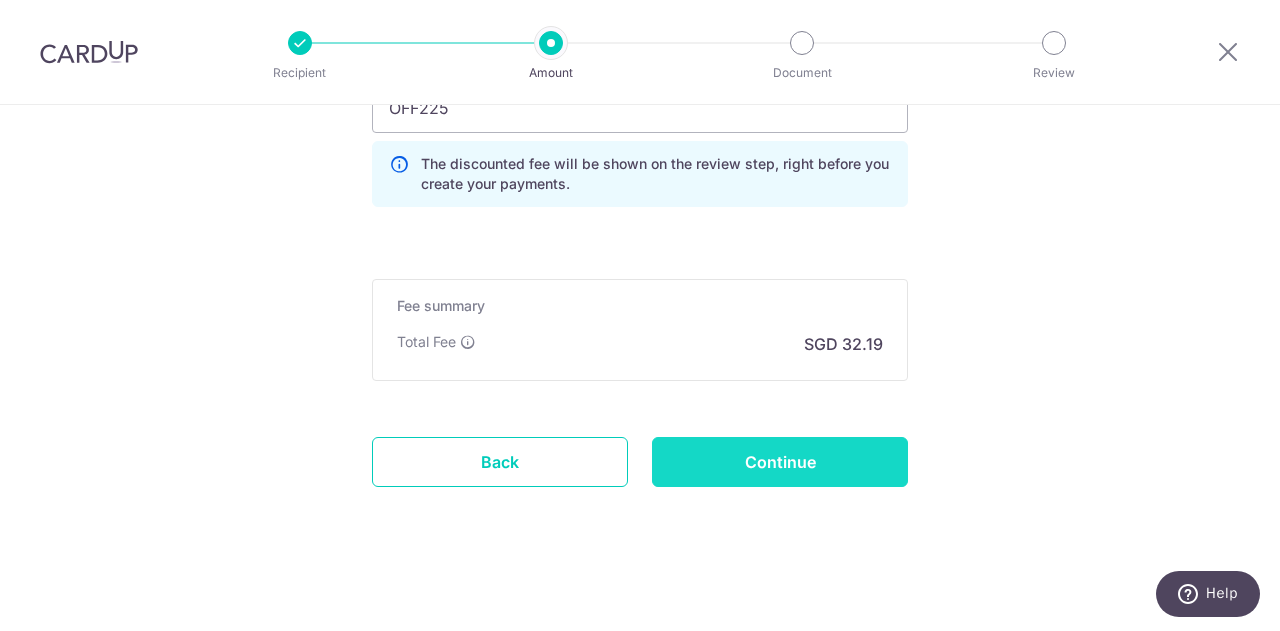 click on "Continue" at bounding box center (780, 462) 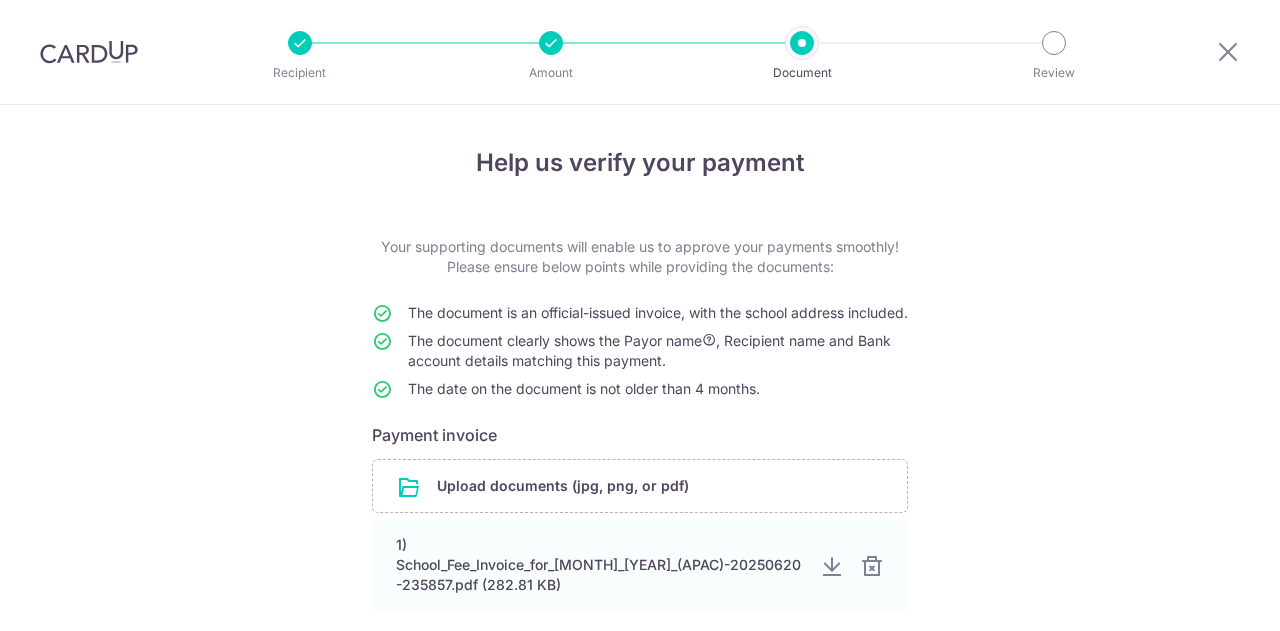 scroll, scrollTop: 0, scrollLeft: 0, axis: both 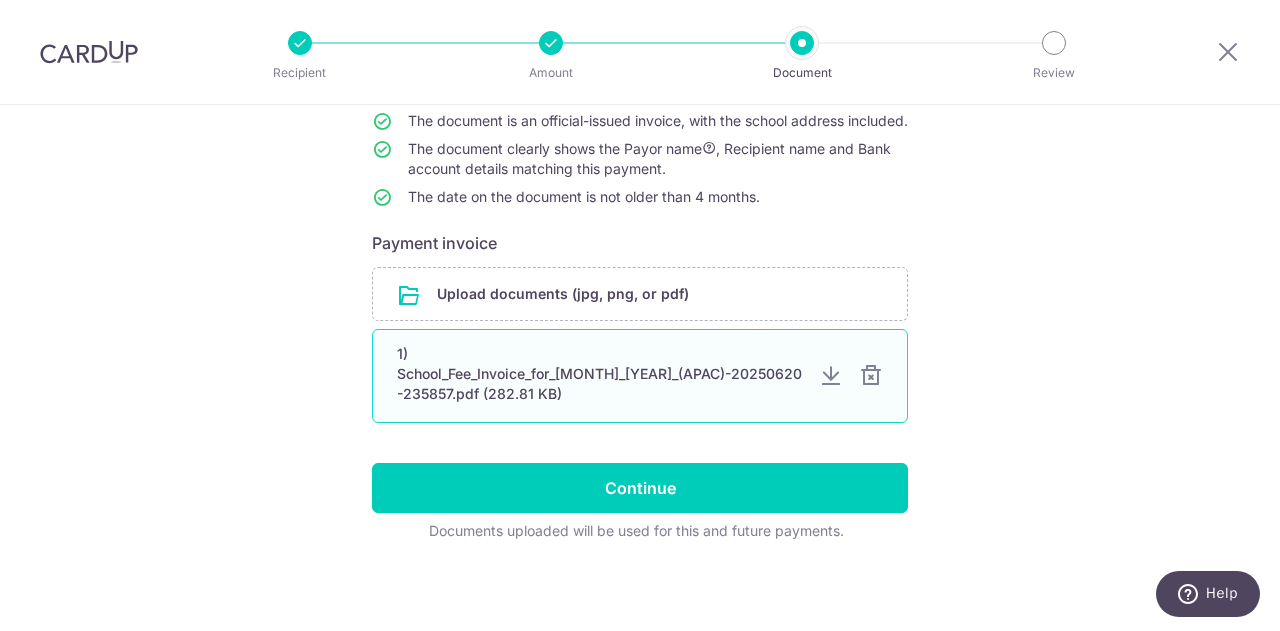click at bounding box center [871, 376] 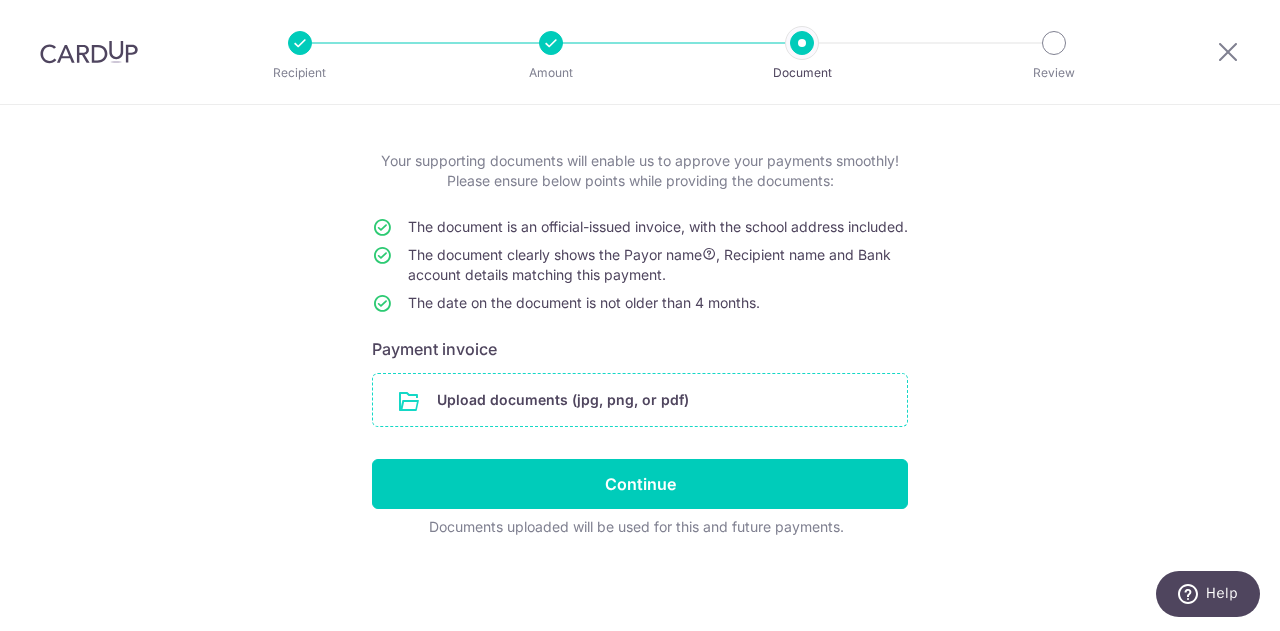 click at bounding box center [640, 400] 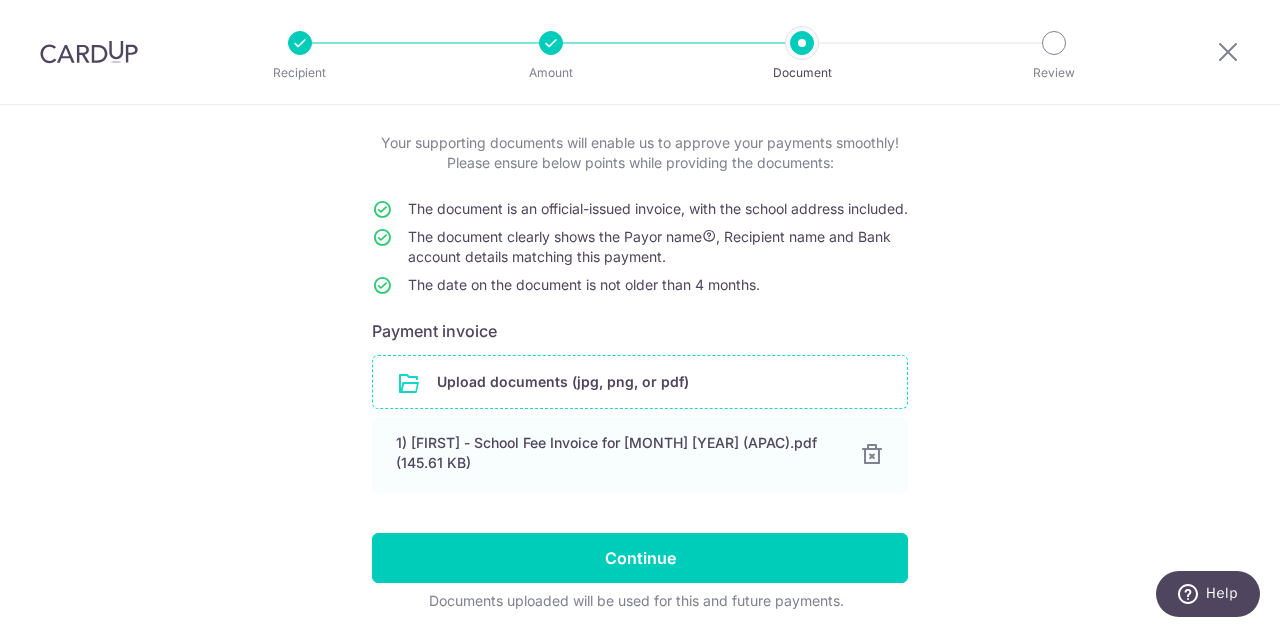 click on "1) [FIRST] - School Fee Invoice for [MONTH] [YEAR] (APAC).pdf (145.61 KB) 100%" at bounding box center [640, 455] 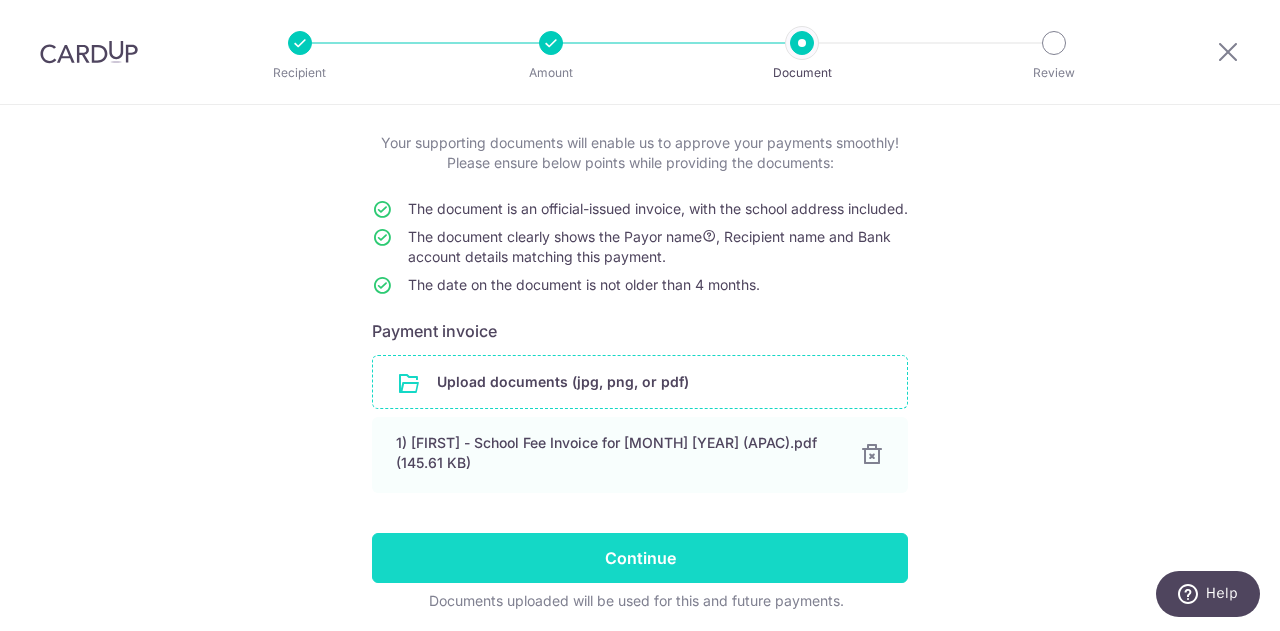 click on "Continue" at bounding box center [640, 558] 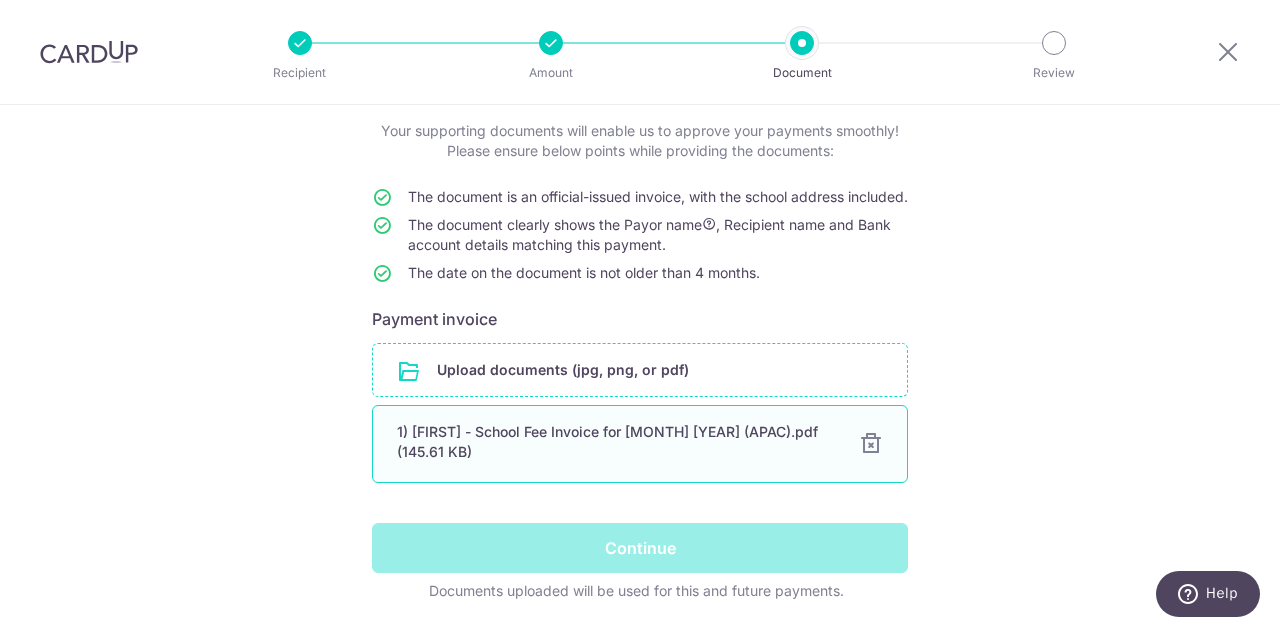 scroll, scrollTop: 86, scrollLeft: 0, axis: vertical 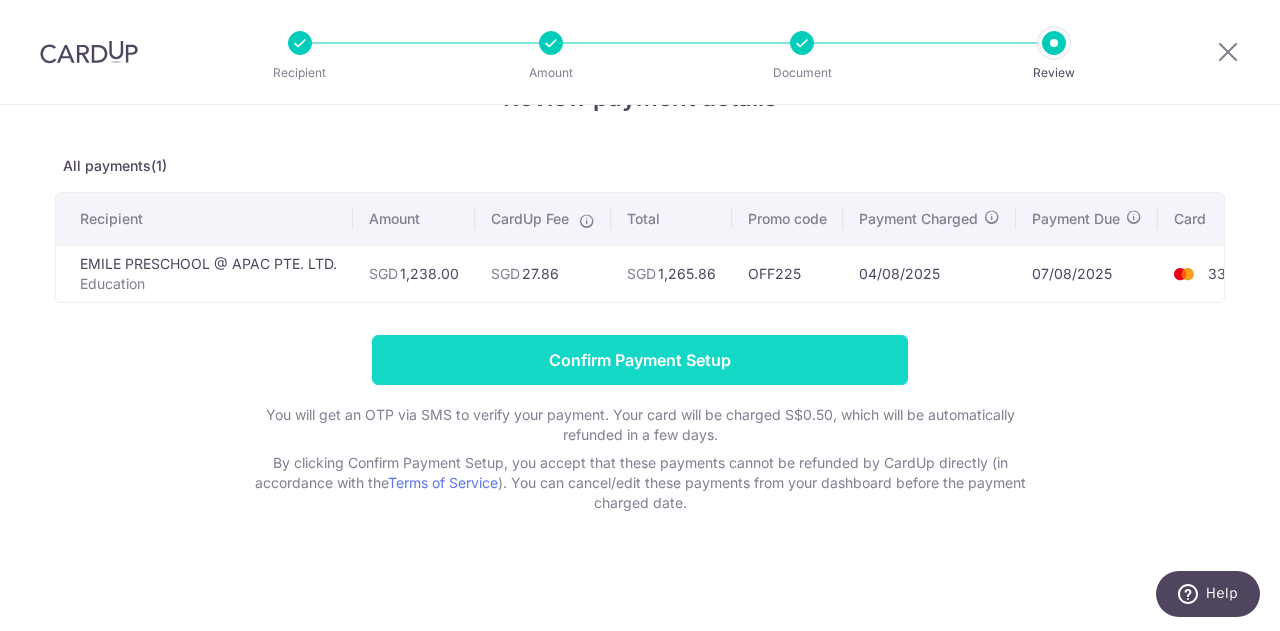 click on "Confirm Payment Setup" at bounding box center [640, 360] 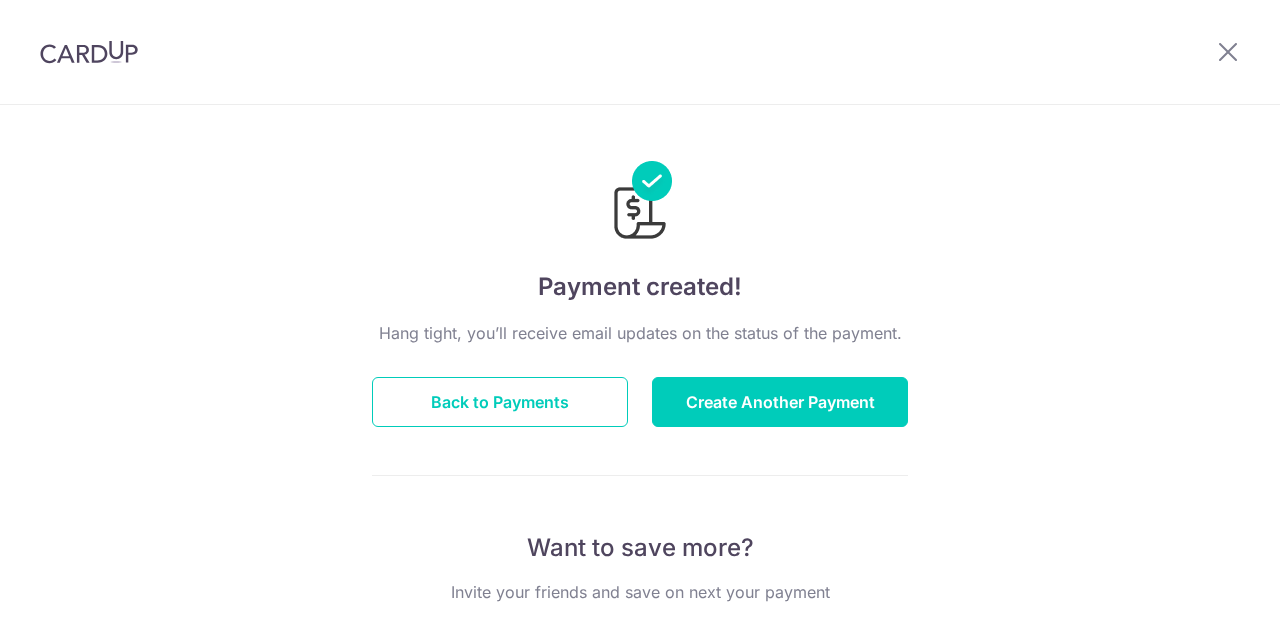scroll, scrollTop: 0, scrollLeft: 0, axis: both 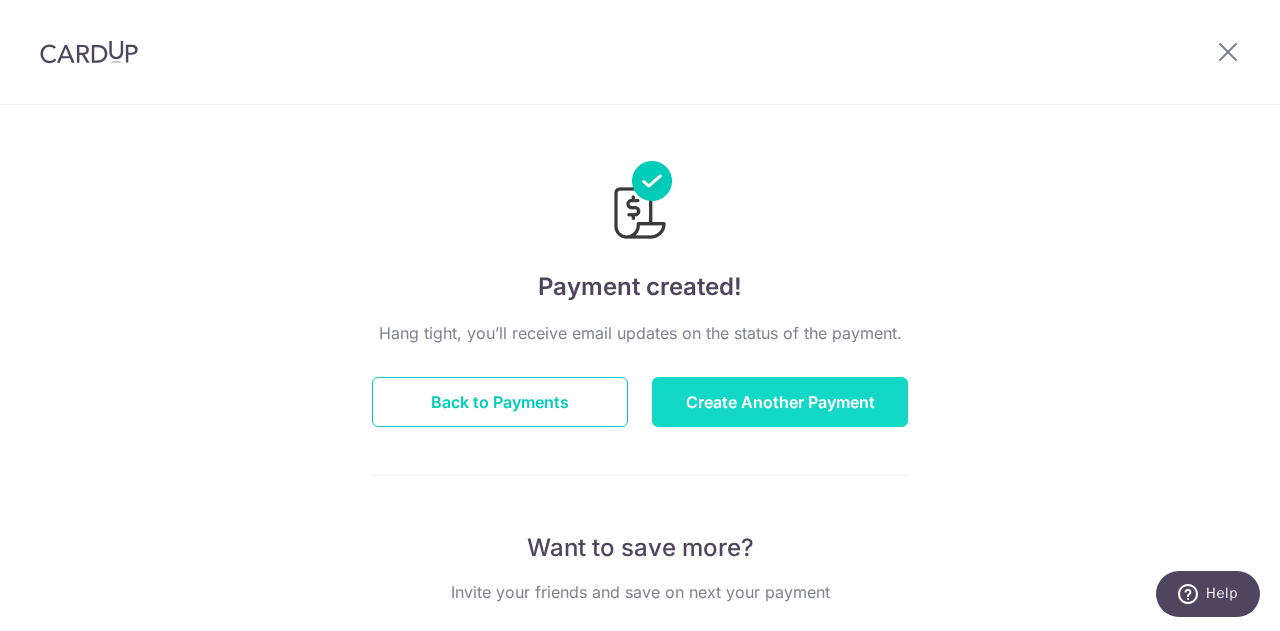 click on "Create Another Payment" at bounding box center [780, 402] 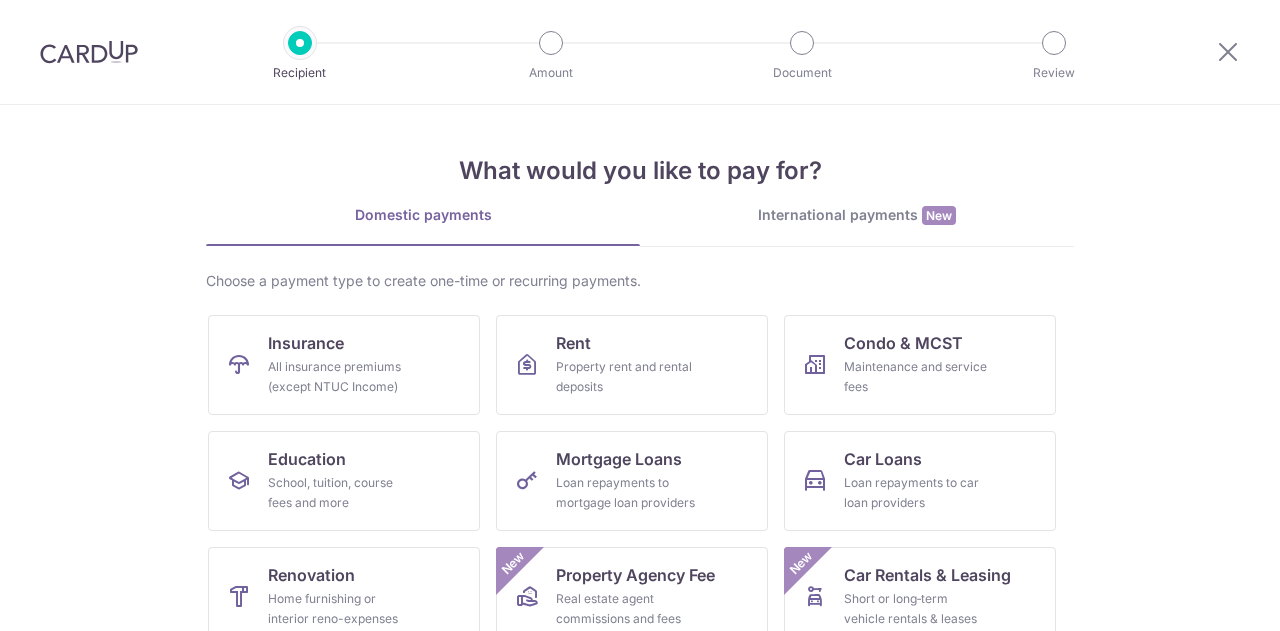 scroll, scrollTop: 0, scrollLeft: 0, axis: both 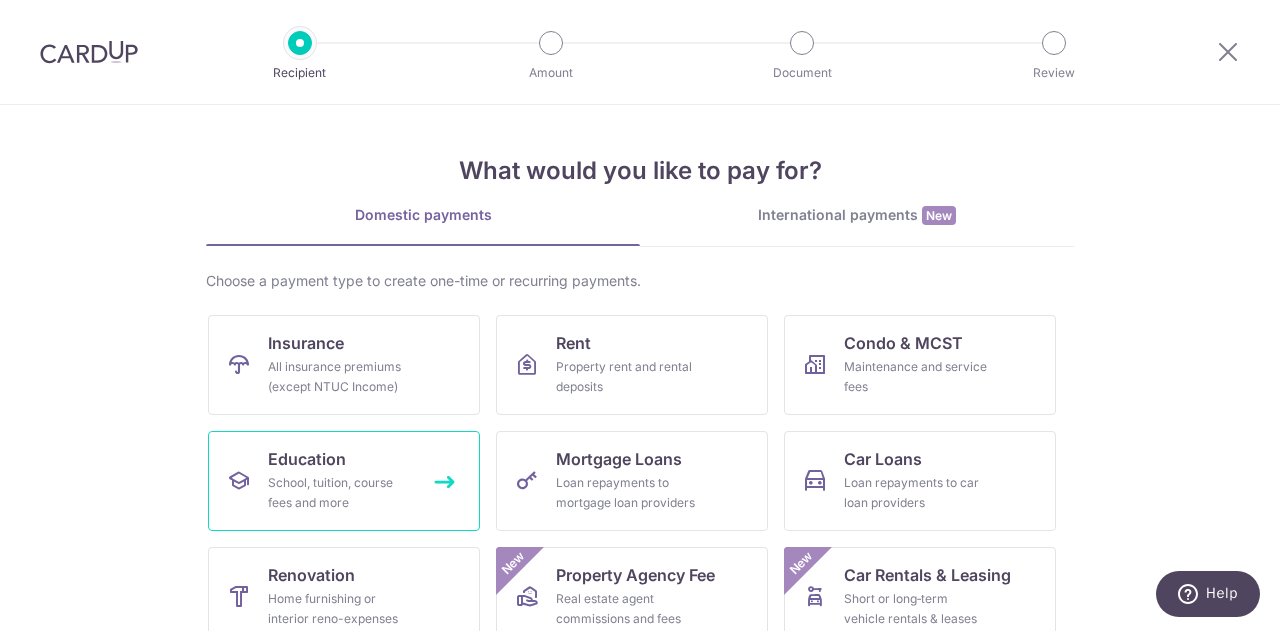 click on "School, tuition, course fees and more" at bounding box center [340, 493] 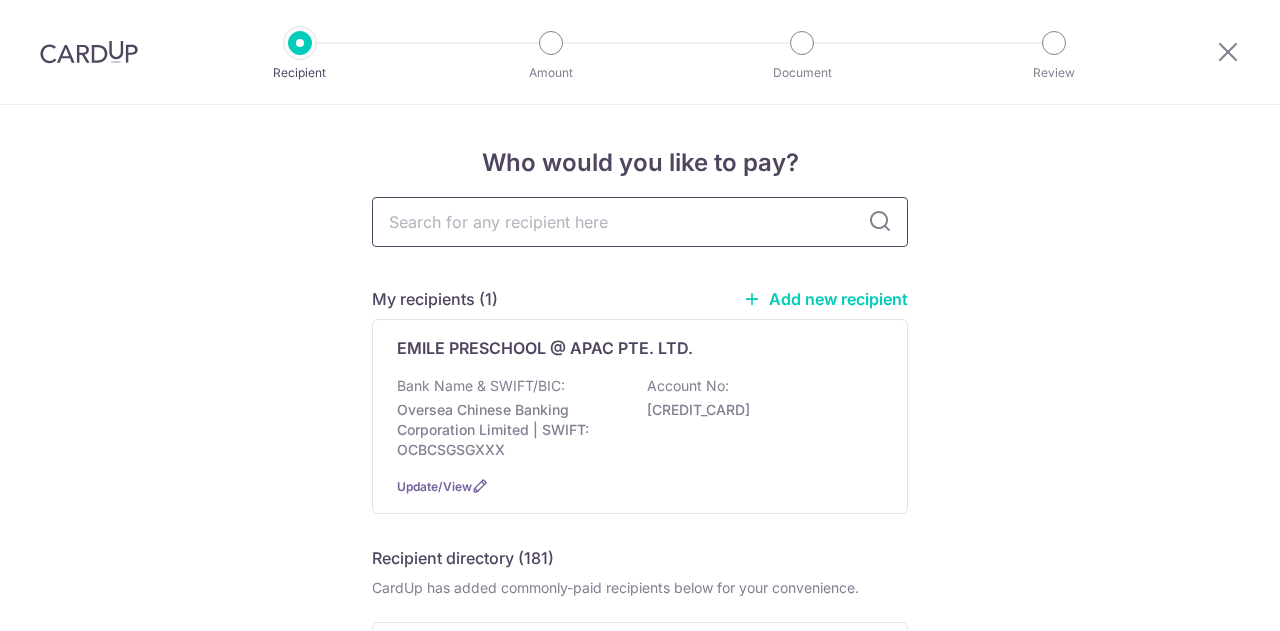 scroll, scrollTop: 0, scrollLeft: 0, axis: both 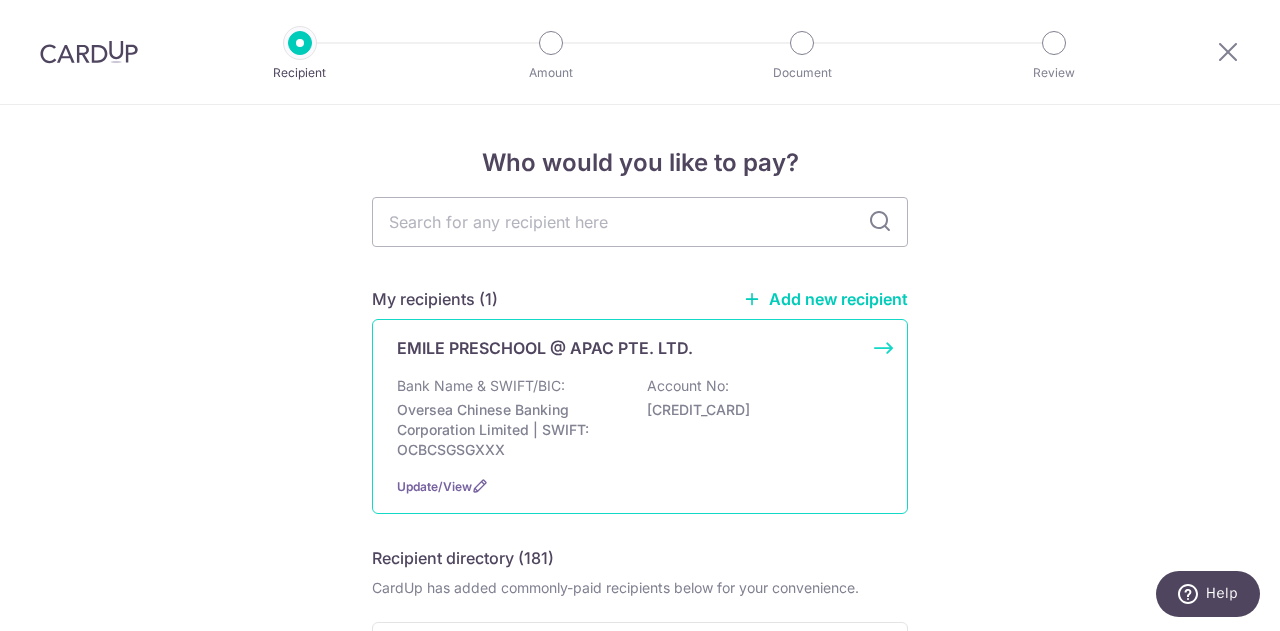 click on "EMILE PRESCHOOL @ APAC PTE. LTD." at bounding box center [545, 348] 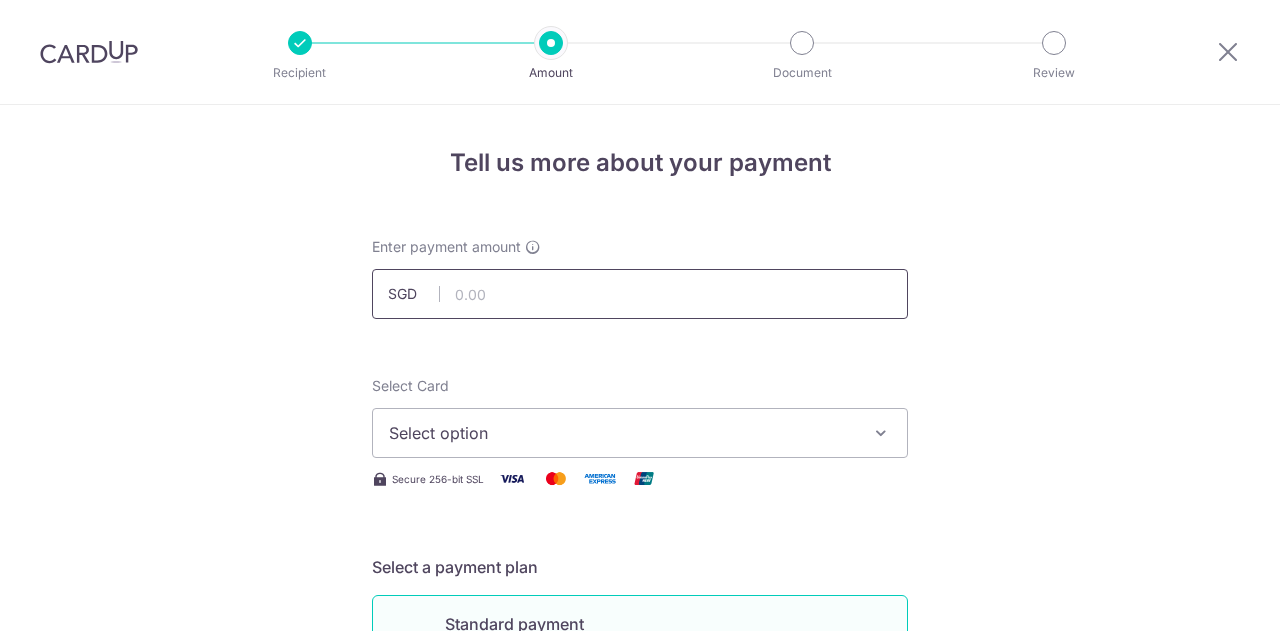 scroll, scrollTop: 0, scrollLeft: 0, axis: both 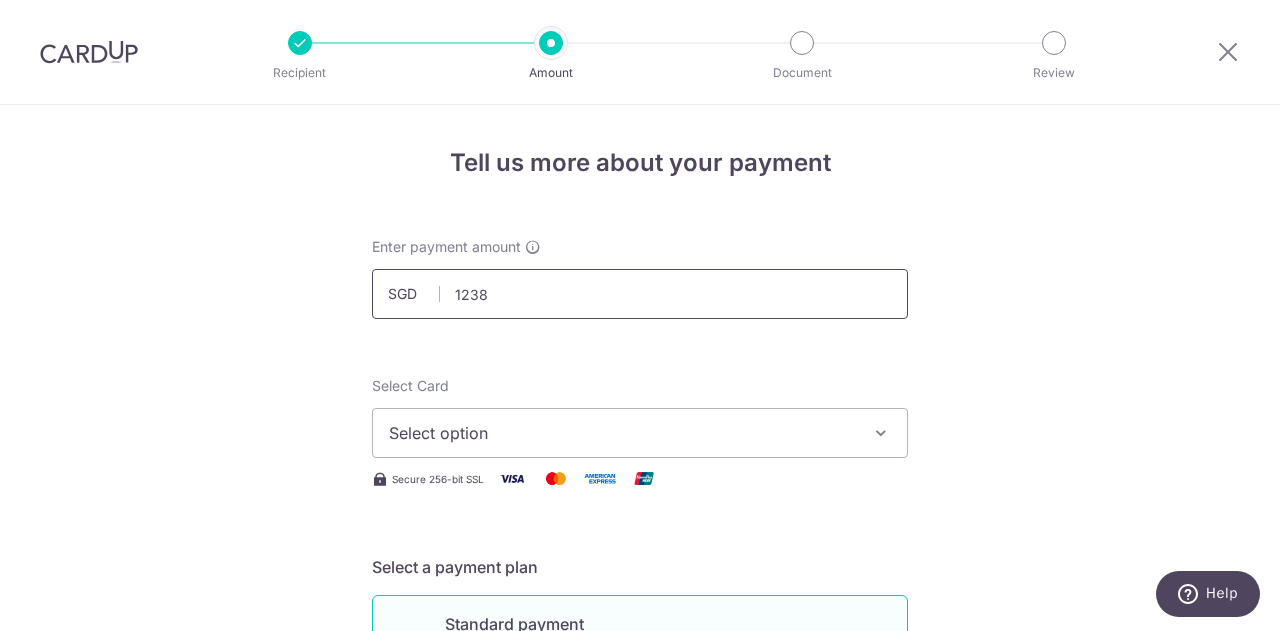 click on "1238" at bounding box center (640, 294) 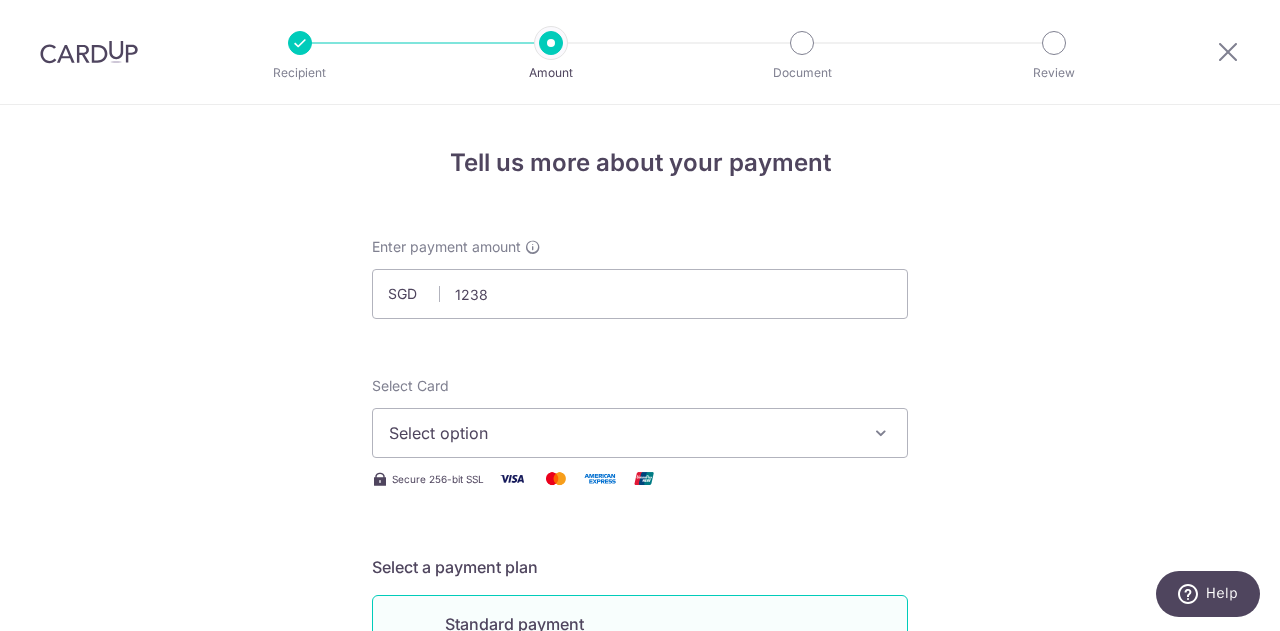 type on "1,238.00" 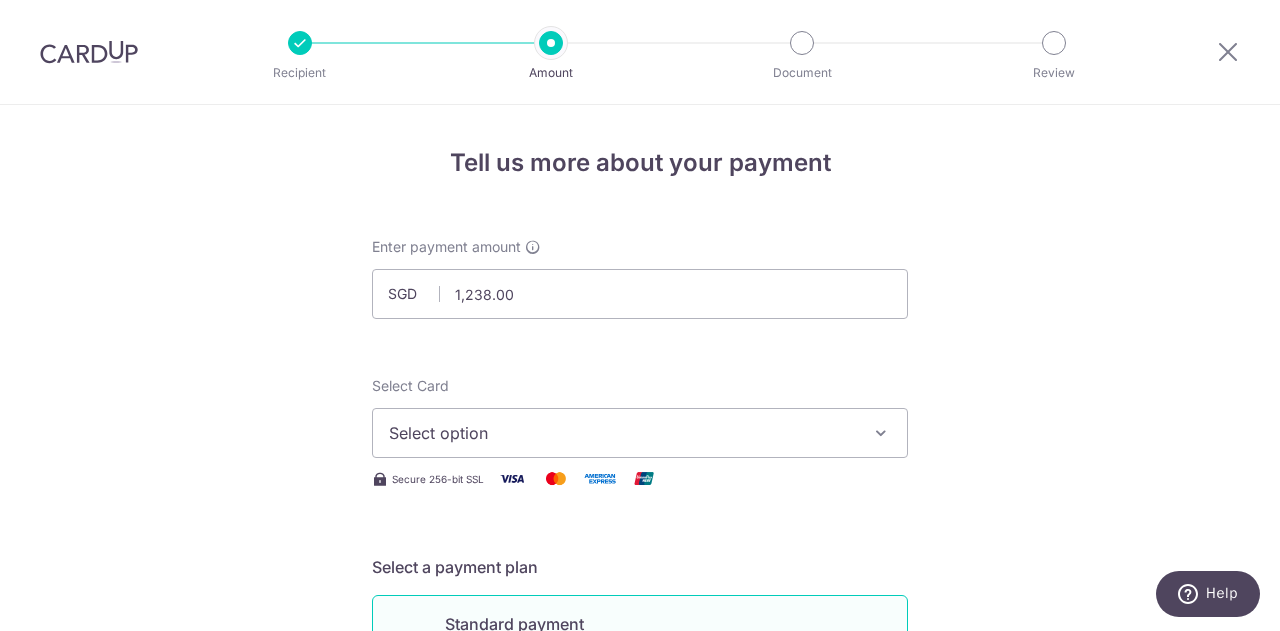 click on "Enter payment amount
SGD
1,238.00
1238.00
Select Card
Select option
Add credit card
Your Cards
**** 3366
Secure 256-bit SSL
Text
New card details
Card
Secure 256-bit SSL" at bounding box center [640, 1028] 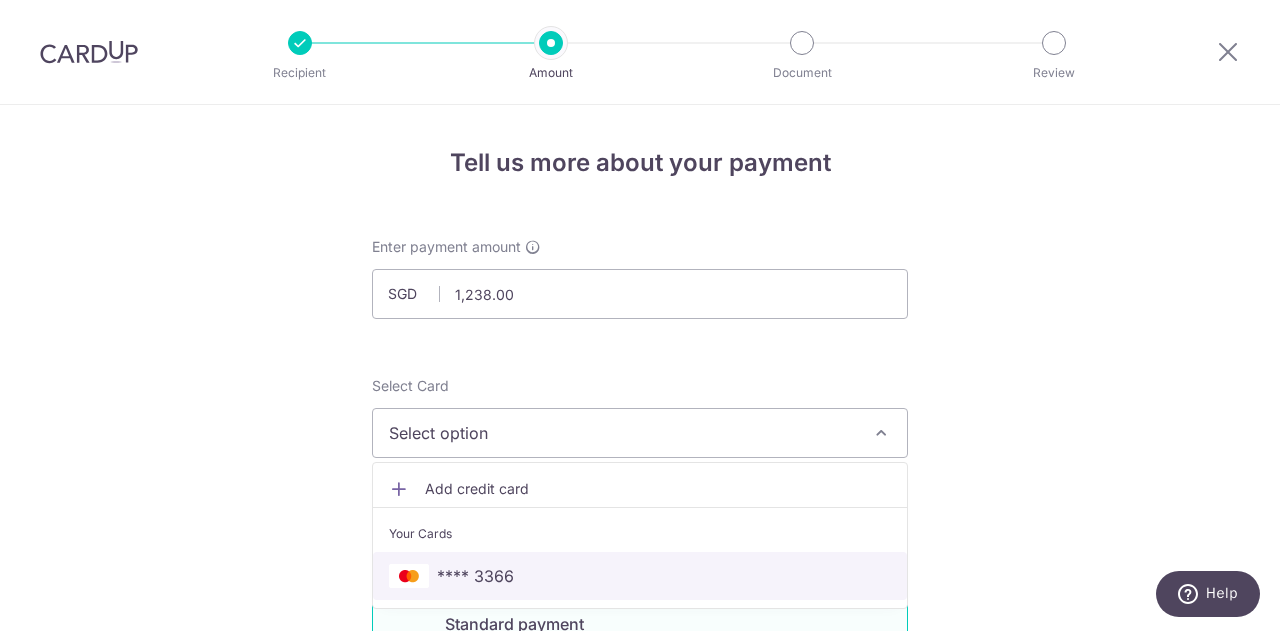 click on "**** 3366" at bounding box center (475, 576) 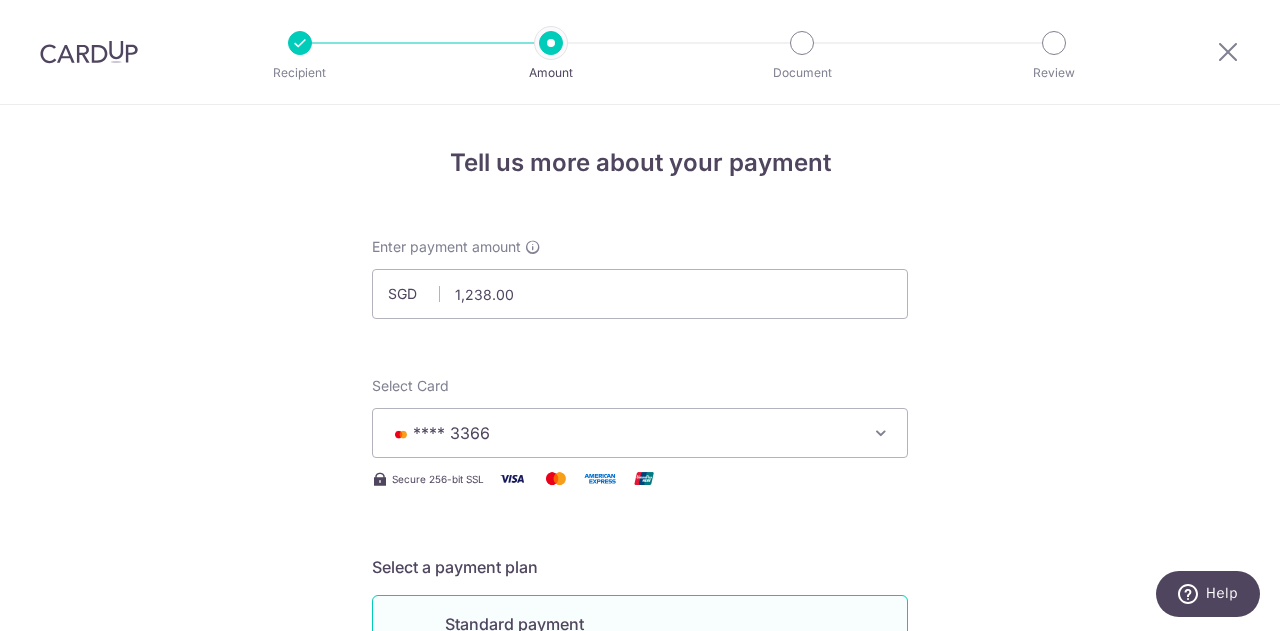 click on "Tell us more about your payment
Enter payment amount
SGD
1,238.00
1238.00
Select Card
**** 3366
Add credit card
Your Cards
**** 3366
Secure 256-bit SSL
Text
New card details
Card
Secure 256-bit SSL" at bounding box center [640, 1009] 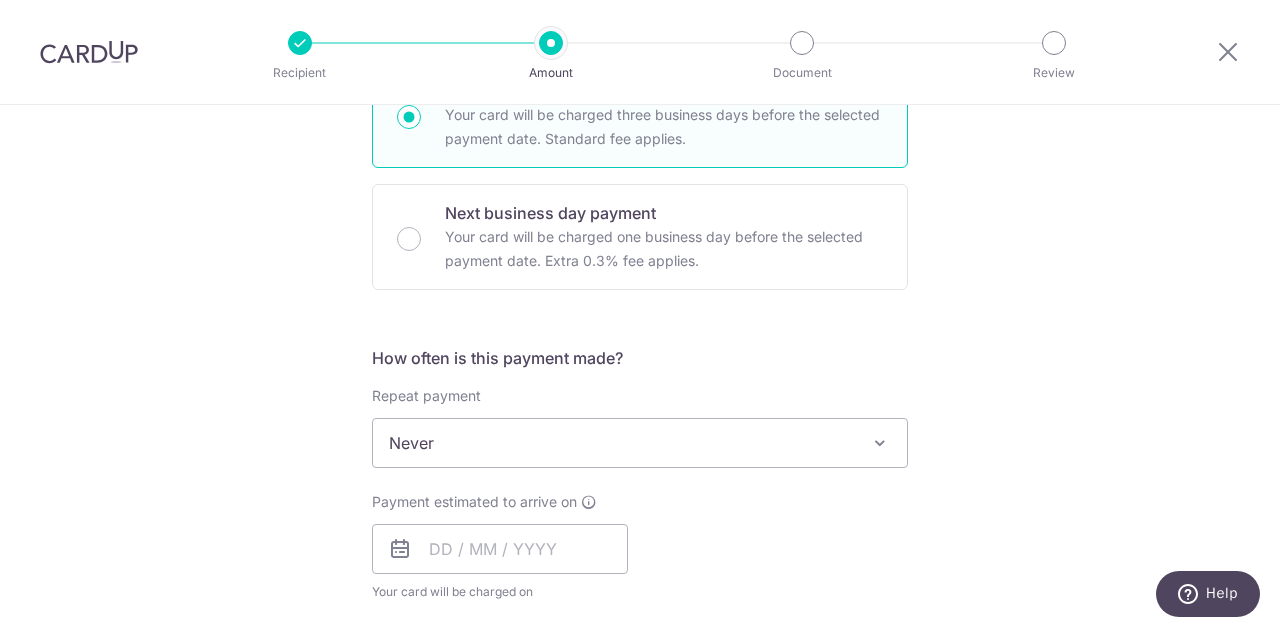 scroll, scrollTop: 700, scrollLeft: 0, axis: vertical 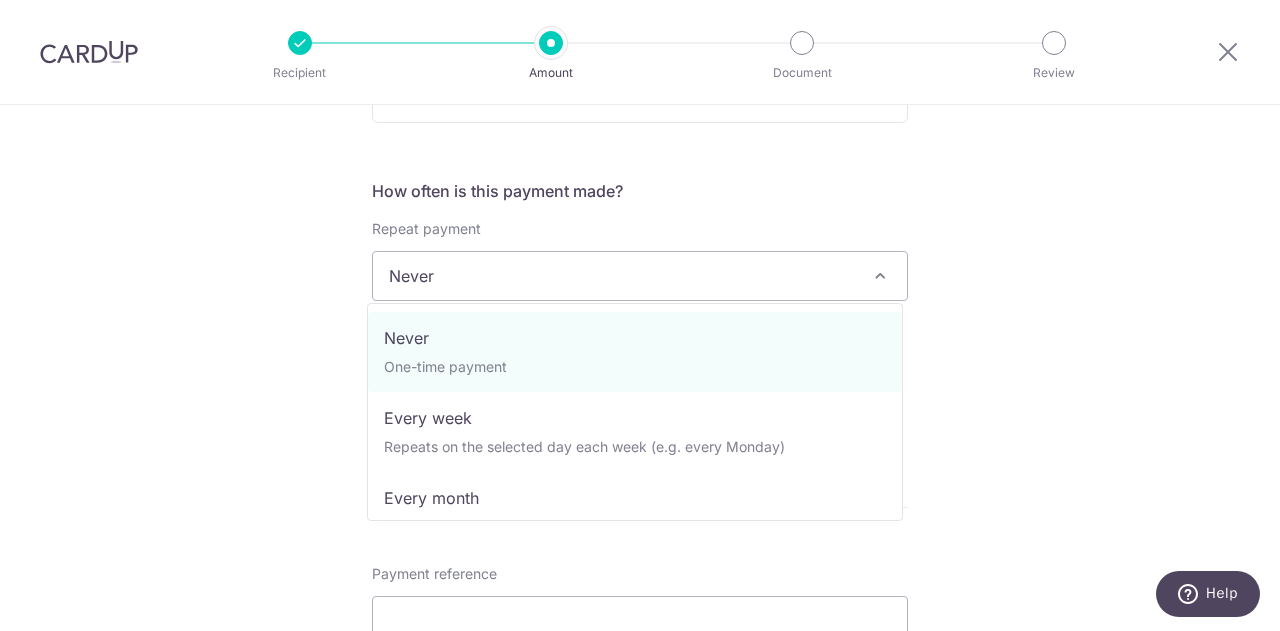 click on "Never" at bounding box center (640, 276) 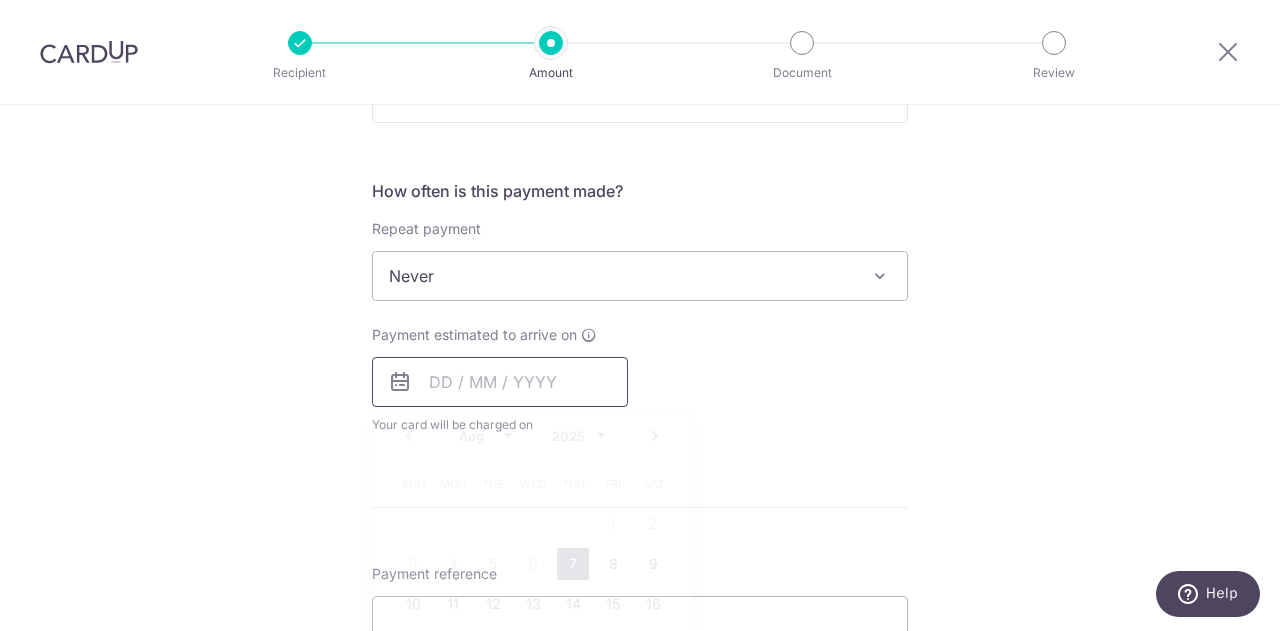 click at bounding box center (500, 382) 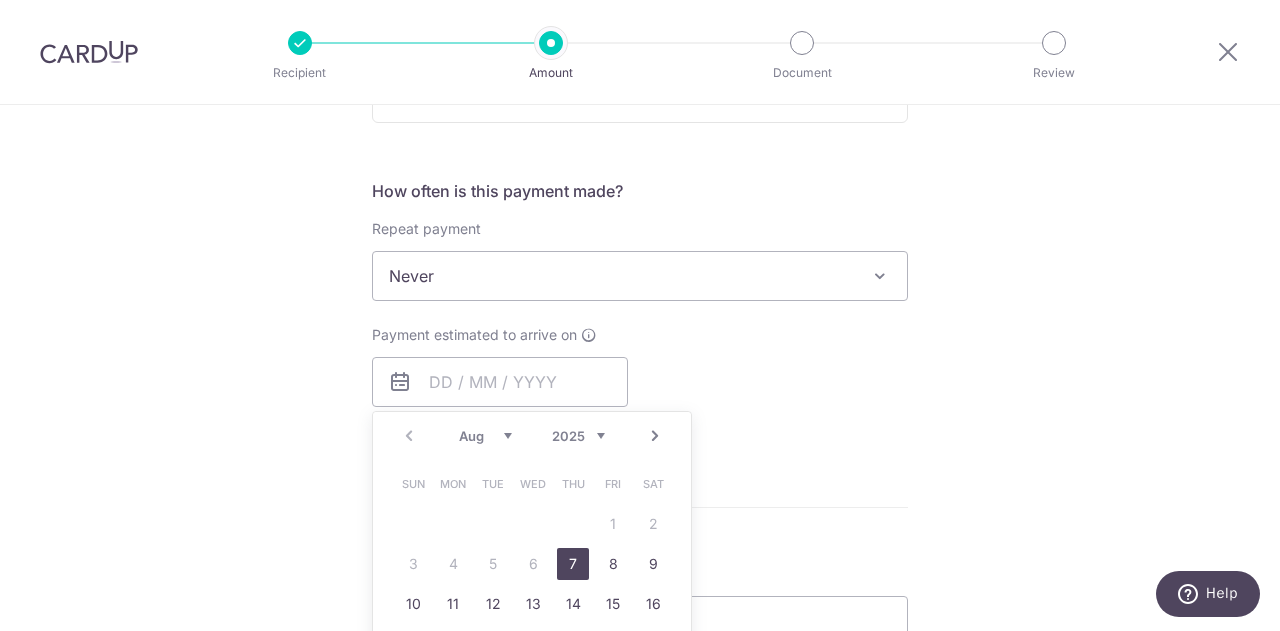 click on "7" at bounding box center (573, 564) 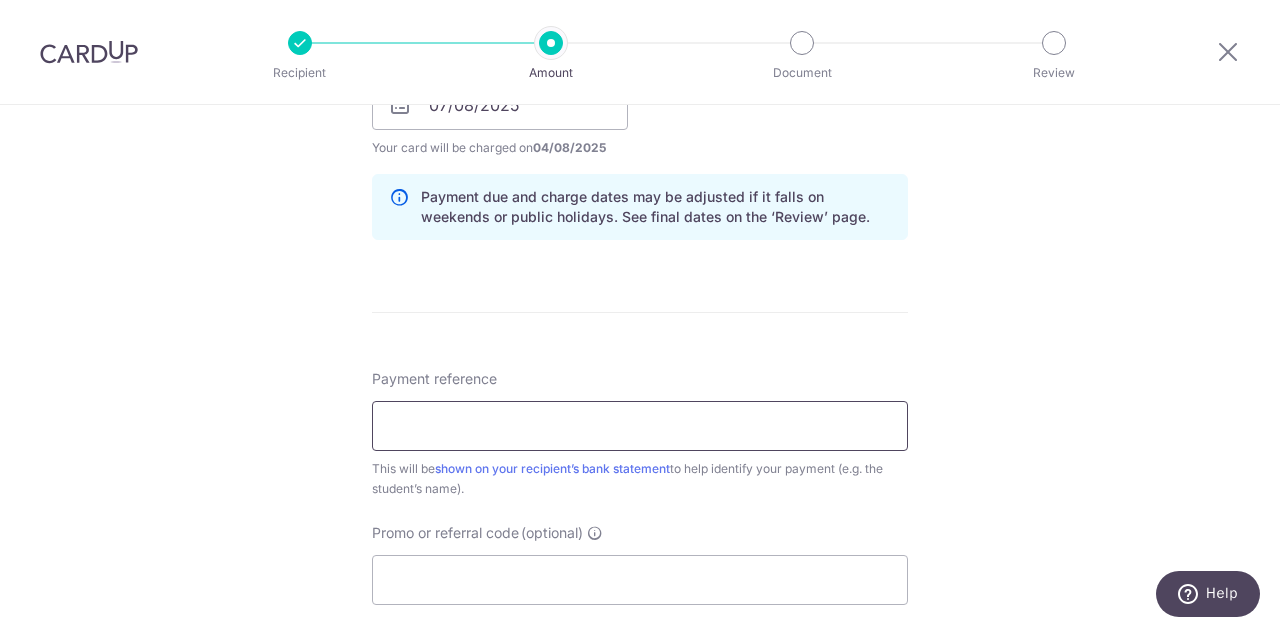scroll, scrollTop: 1000, scrollLeft: 0, axis: vertical 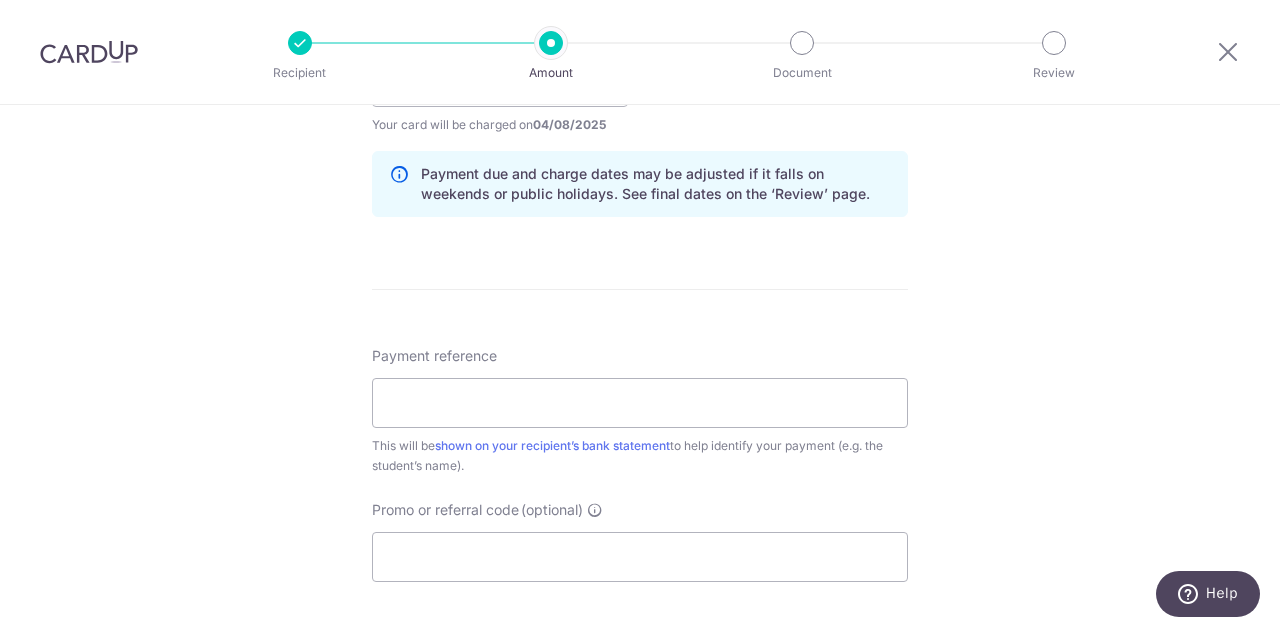 click on "Payment reference
This will be  shown on your recipient’s bank statement  to help identify your payment (e.g. the student’s name)." at bounding box center (640, 411) 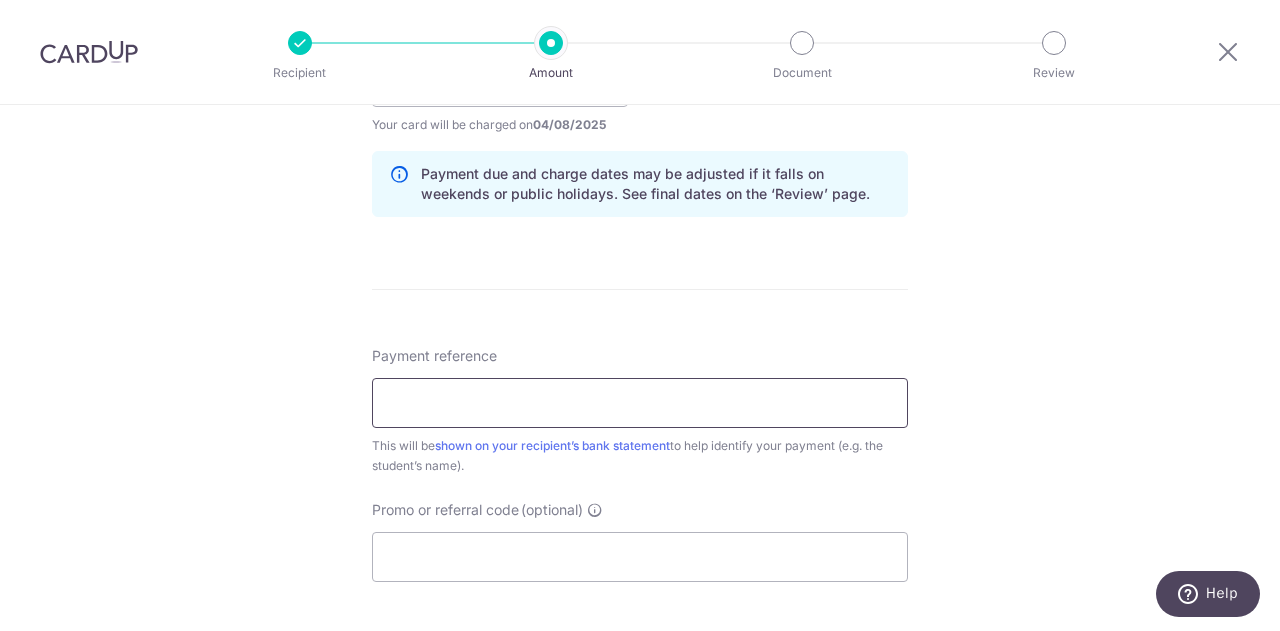 click on "Payment reference" at bounding box center [640, 403] 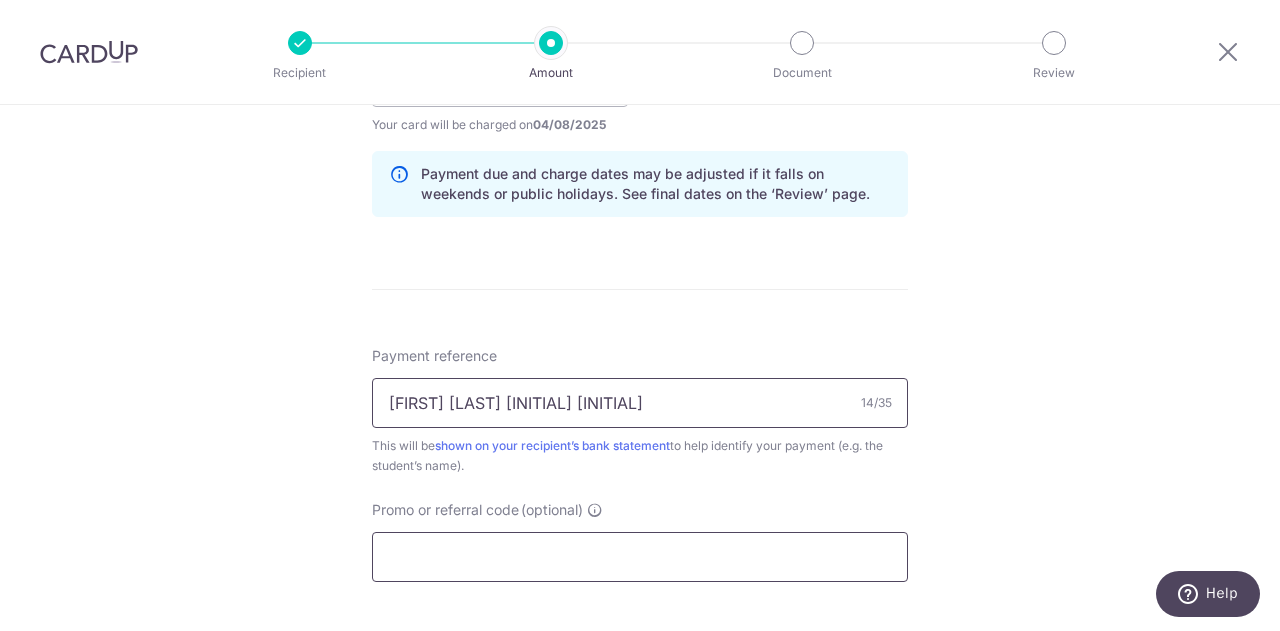 type on "Elly Hor En Qi" 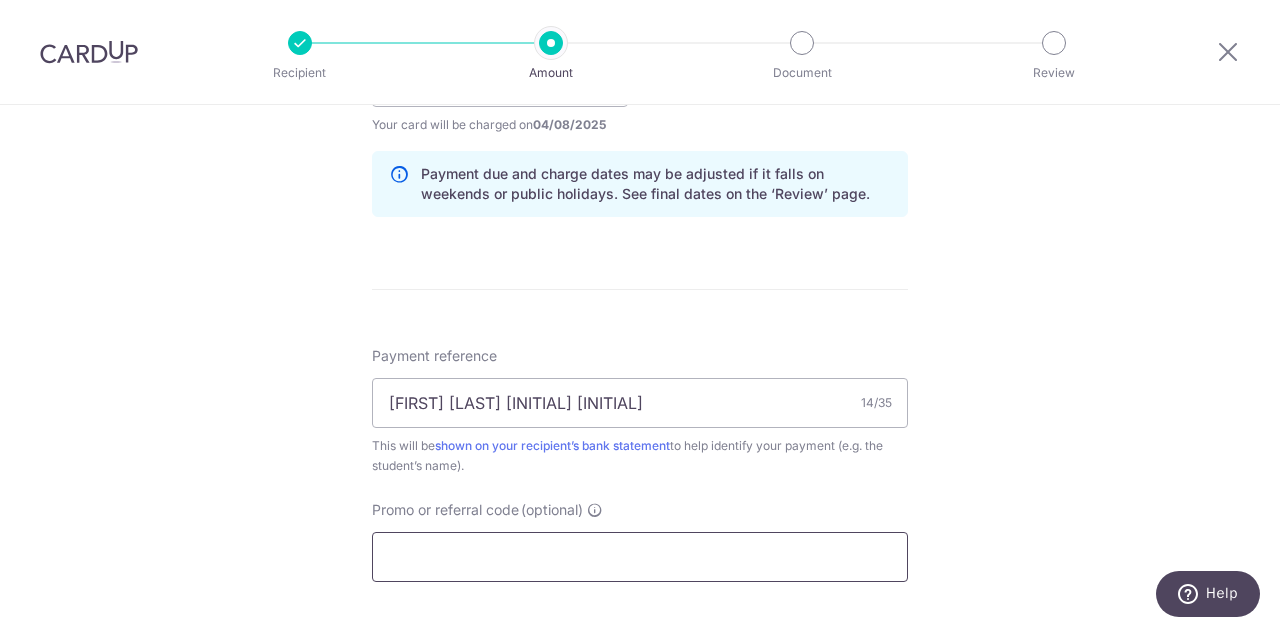 click on "Promo or referral code
(optional)" at bounding box center (640, 557) 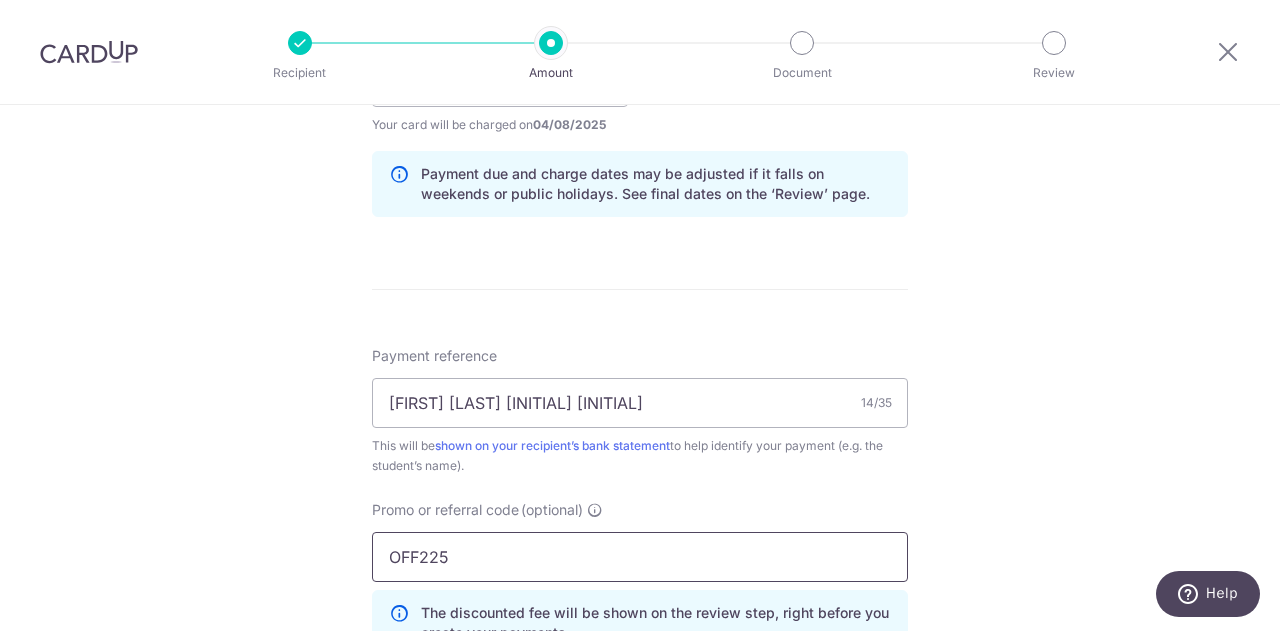 type on "OFF225" 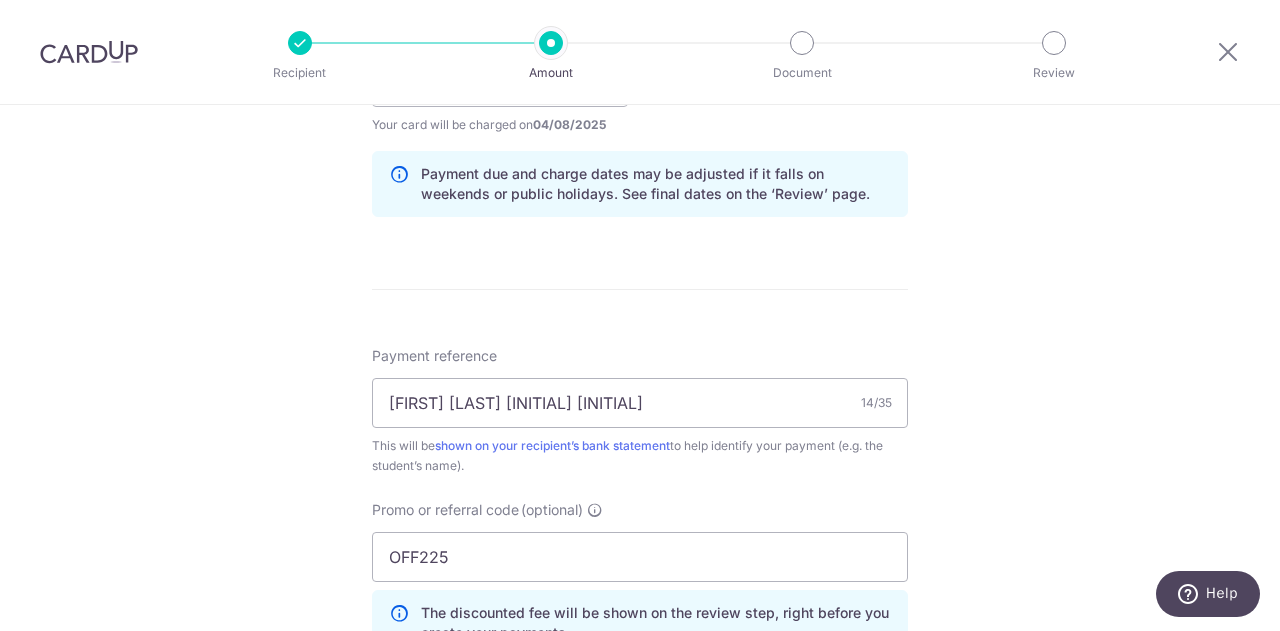 click on "Payment reference
Elly Hor En Qi
14/35
This will be  shown on your recipient’s bank statement  to help identify your payment (e.g. the student’s name).
Promo or referral code
(optional)
OFF225
The discounted fee will be shown on the review step, right before you create your payments.
Add" at bounding box center [640, 509] 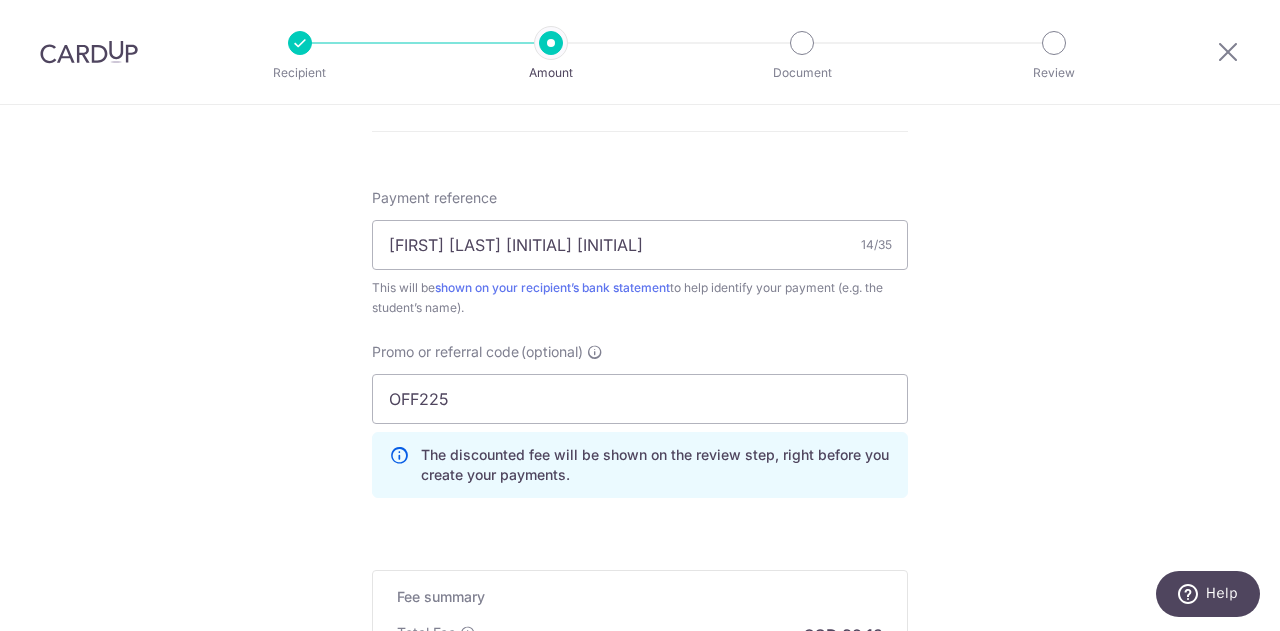 scroll, scrollTop: 1300, scrollLeft: 0, axis: vertical 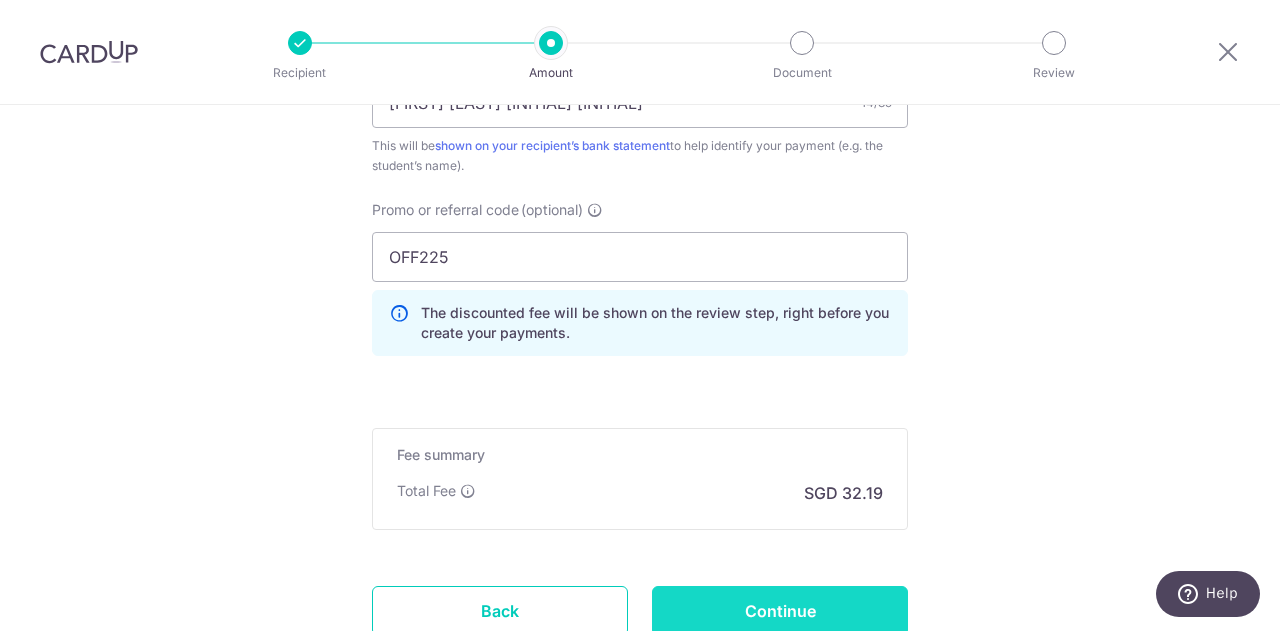 click on "Continue" at bounding box center [780, 611] 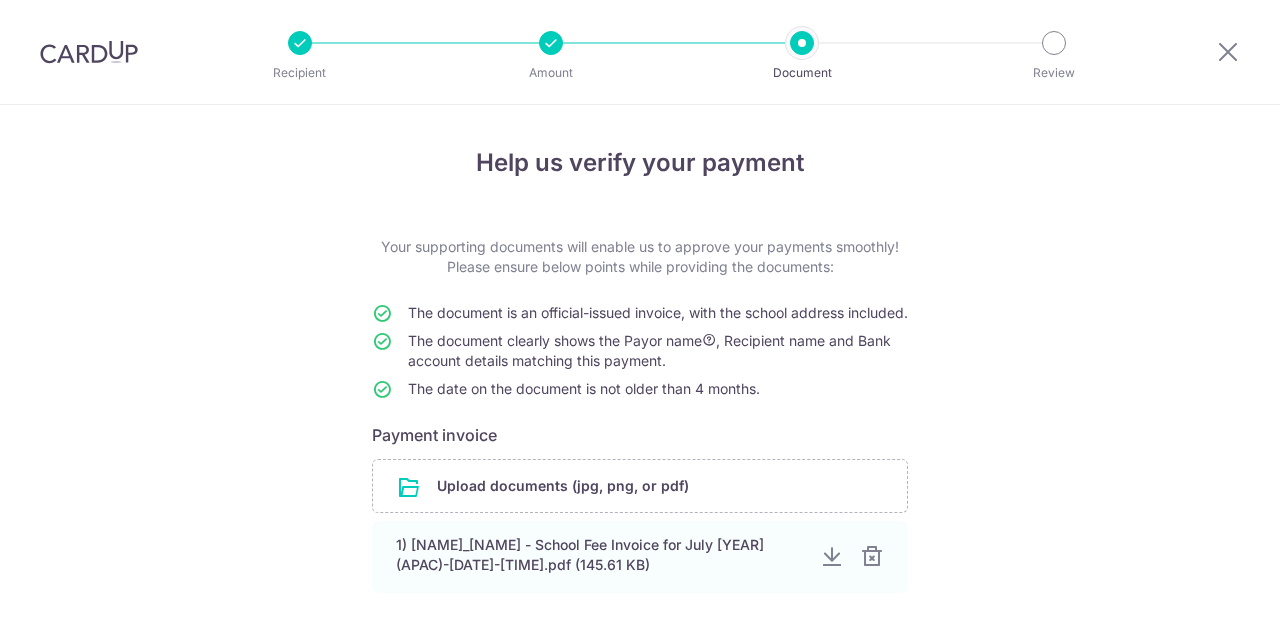scroll, scrollTop: 0, scrollLeft: 0, axis: both 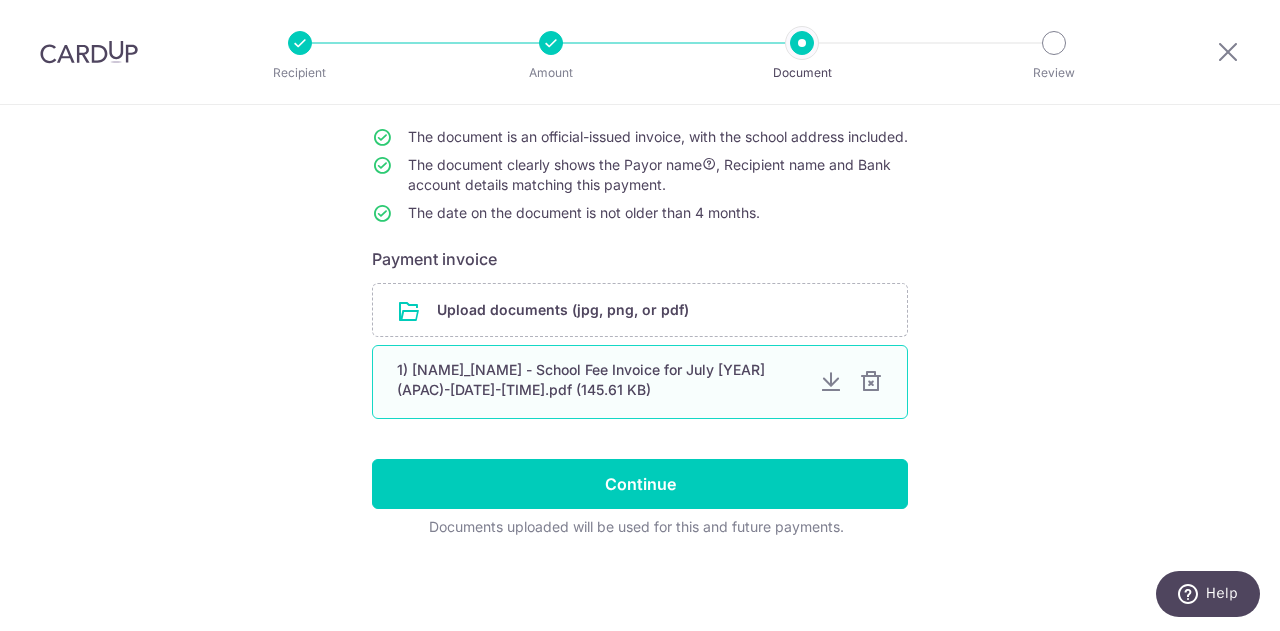click at bounding box center [871, 382] 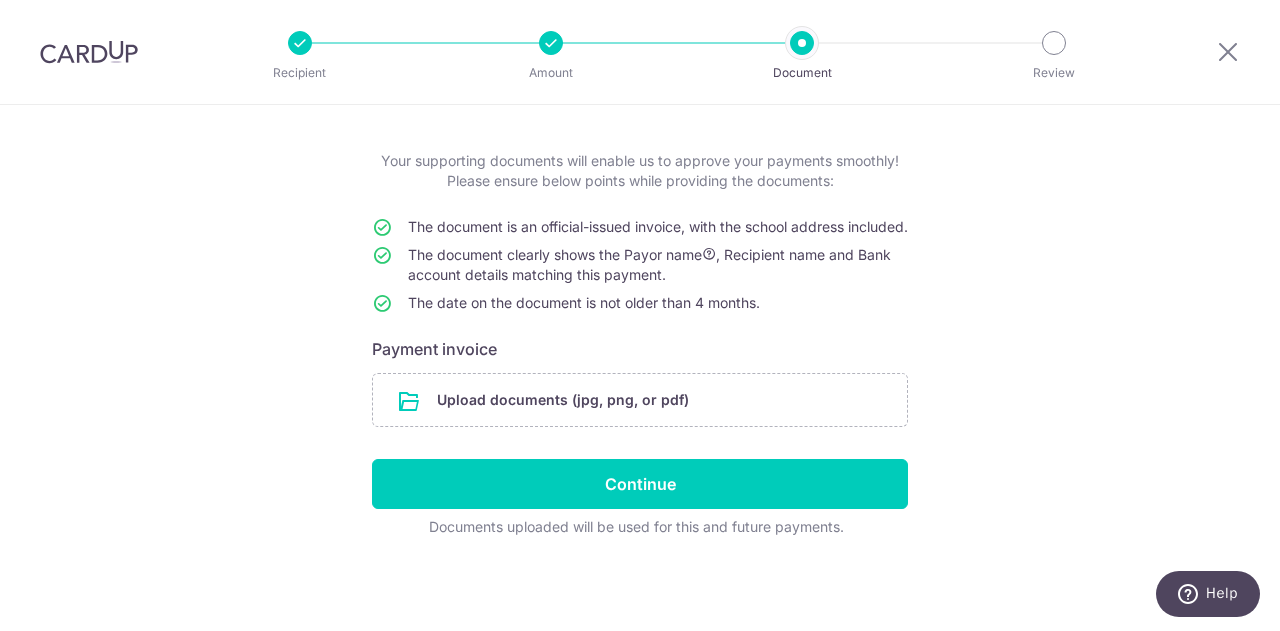 scroll, scrollTop: 104, scrollLeft: 0, axis: vertical 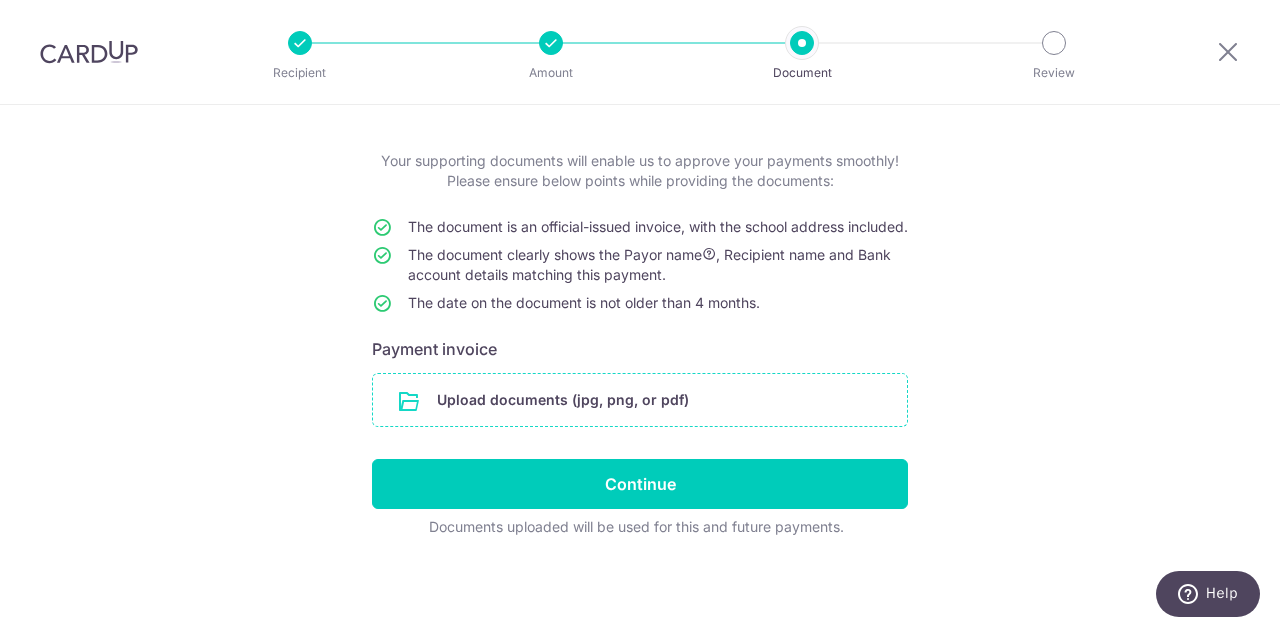 click at bounding box center (640, 400) 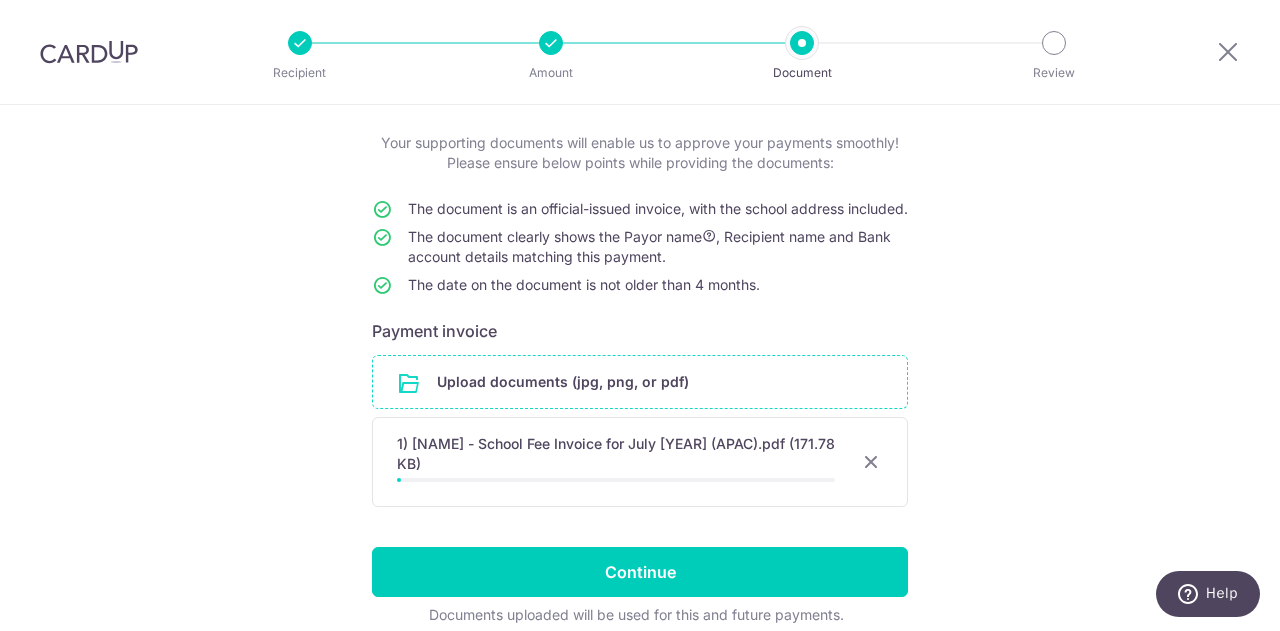 click at bounding box center (616, 480) 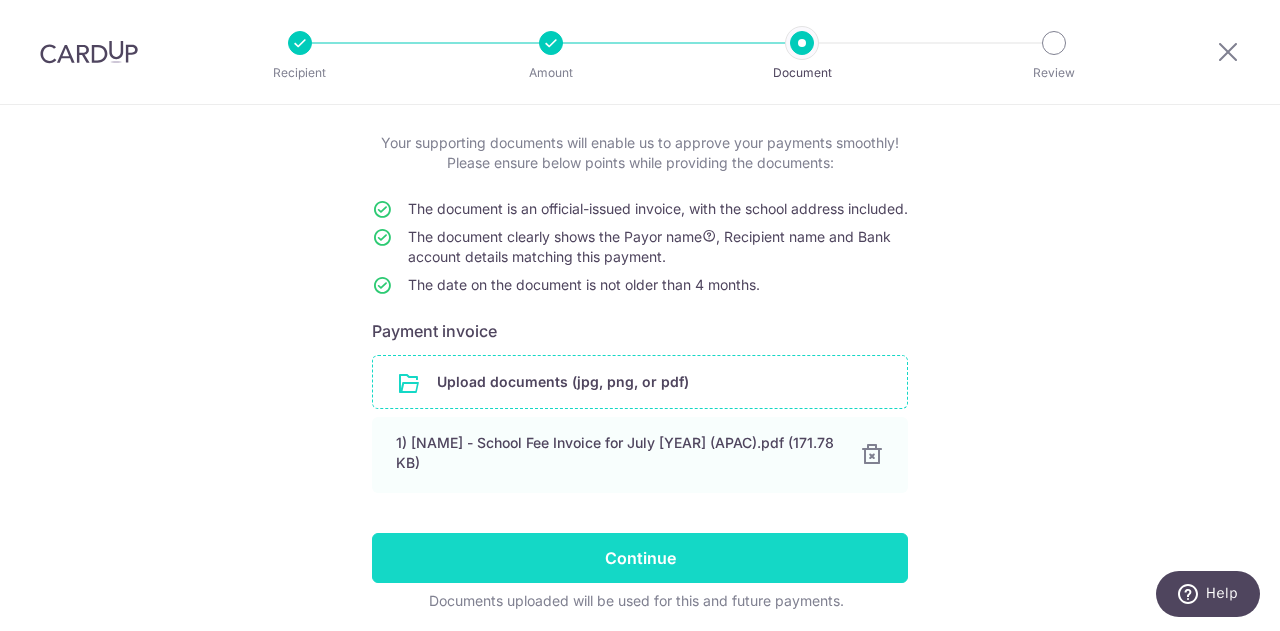 click on "Continue" at bounding box center (640, 558) 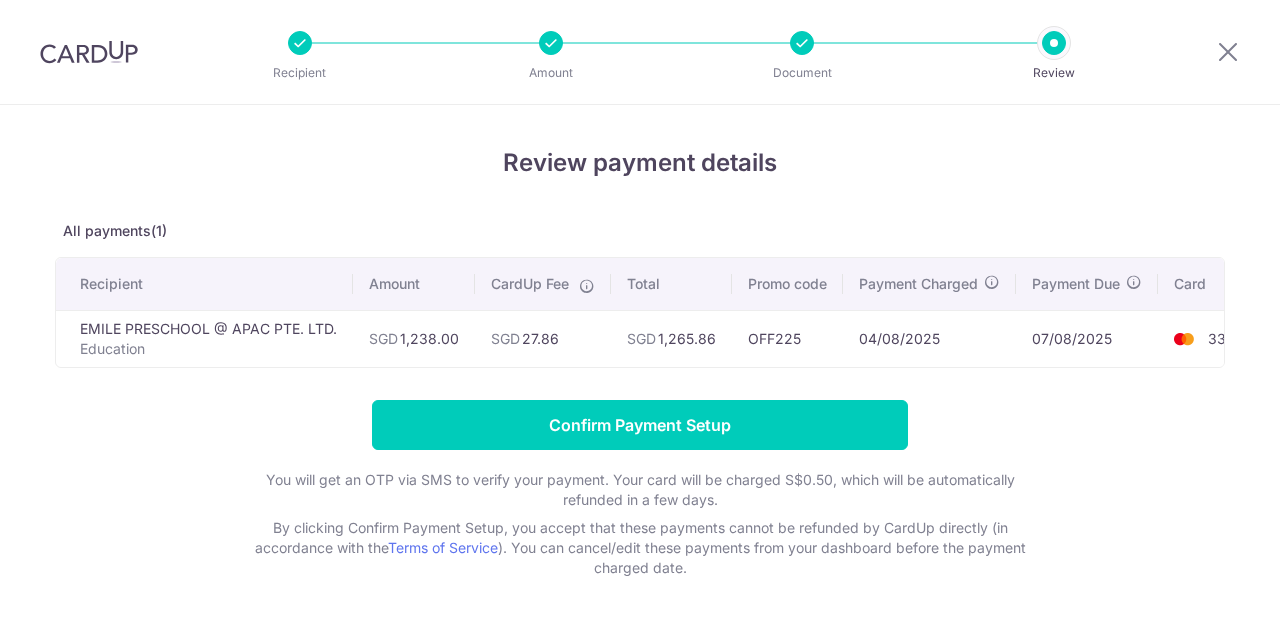 scroll, scrollTop: 0, scrollLeft: 0, axis: both 